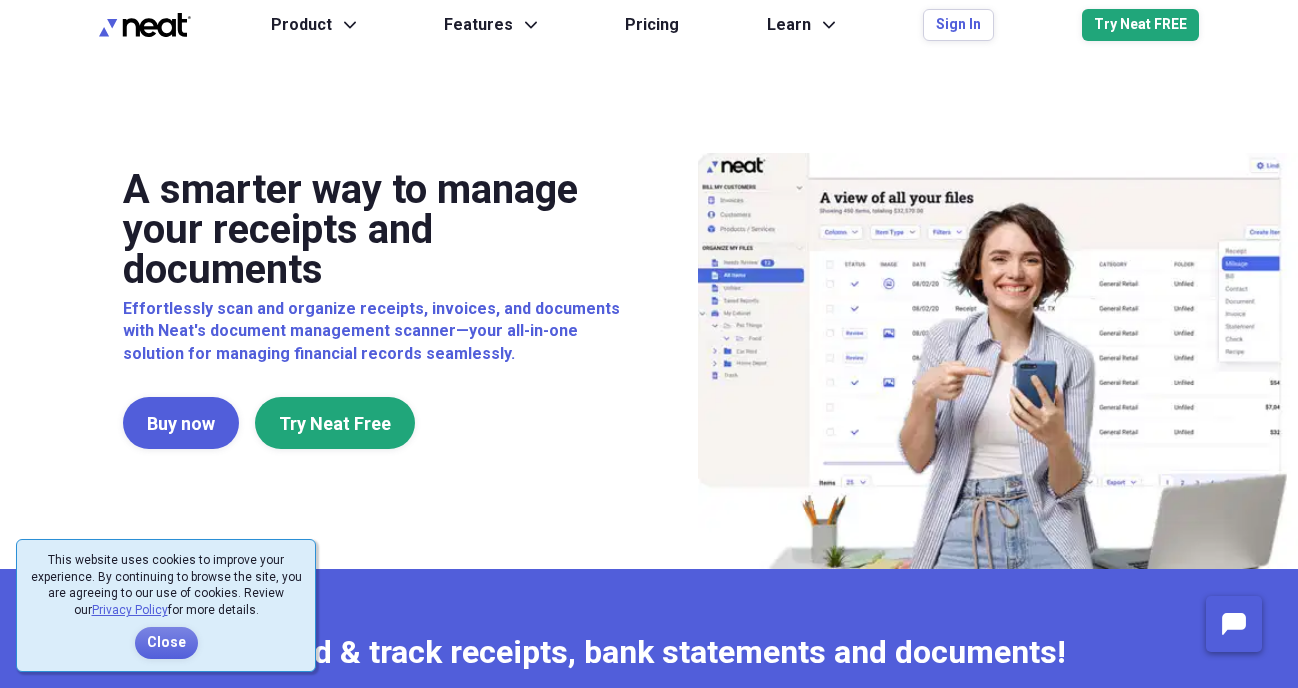 scroll, scrollTop: 0, scrollLeft: 0, axis: both 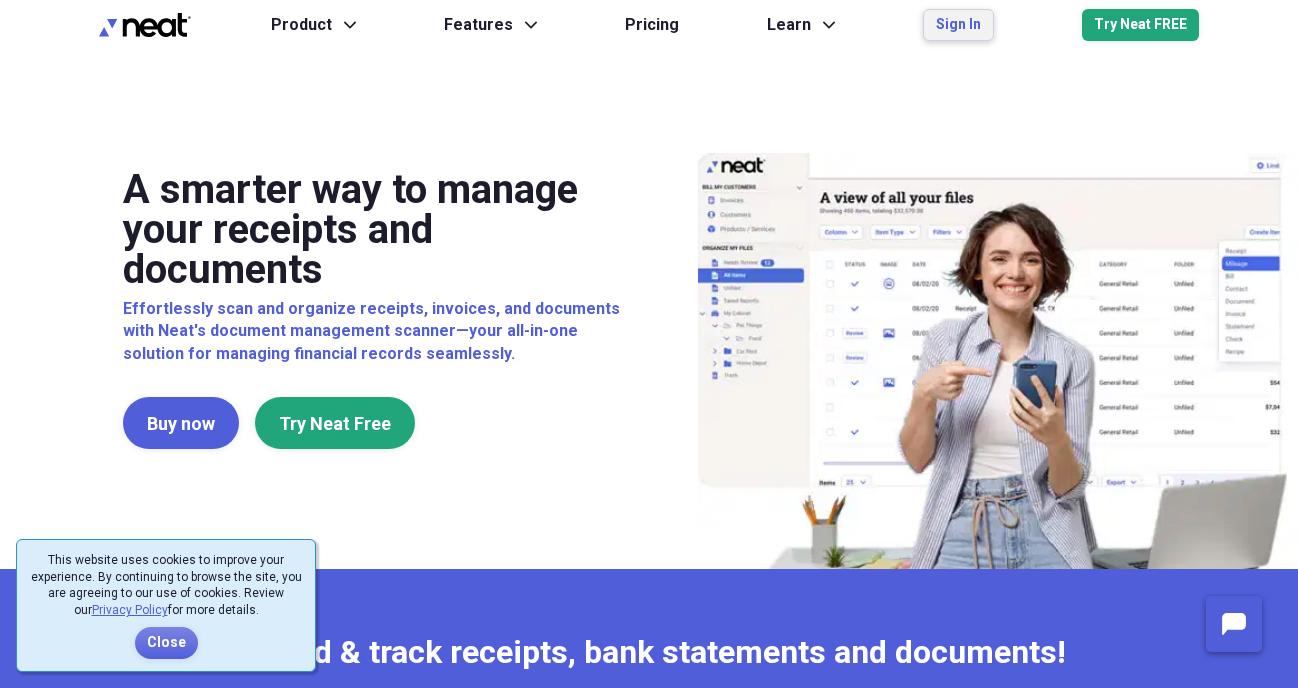 click on "Sign In" at bounding box center [958, 25] 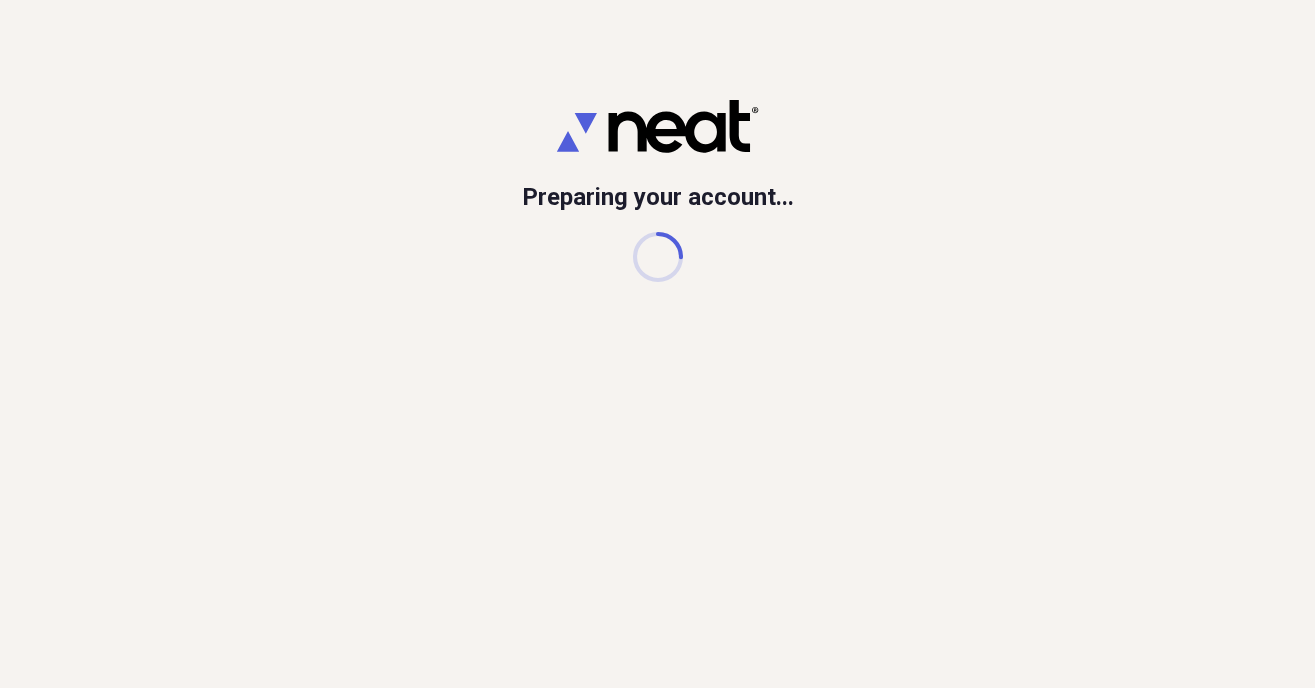 scroll, scrollTop: 0, scrollLeft: 0, axis: both 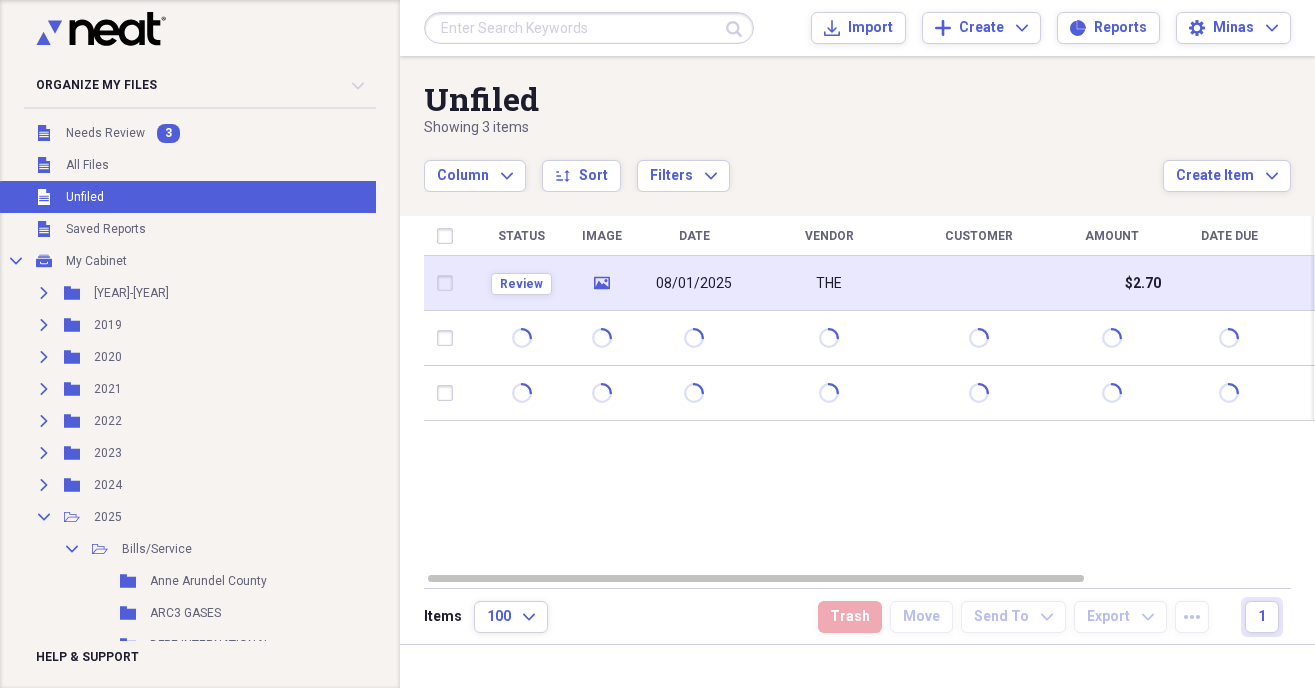 click on "THE" at bounding box center [829, 283] 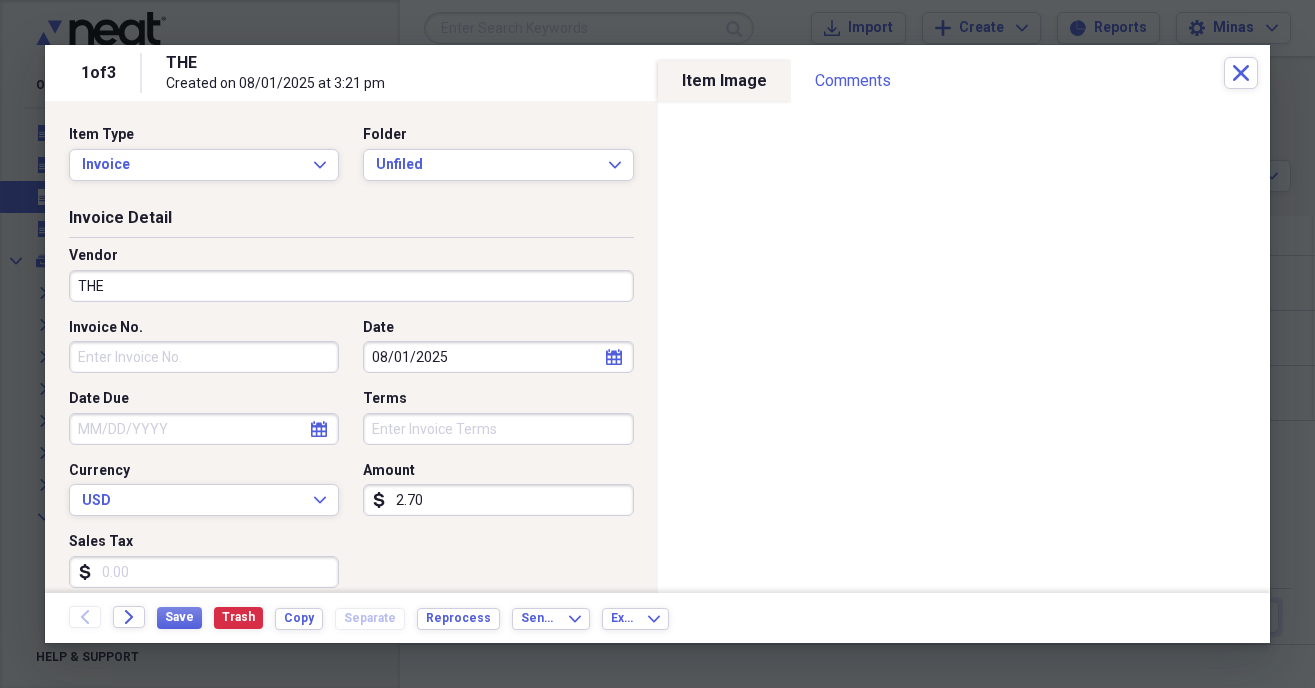 click on "THE" at bounding box center (351, 286) 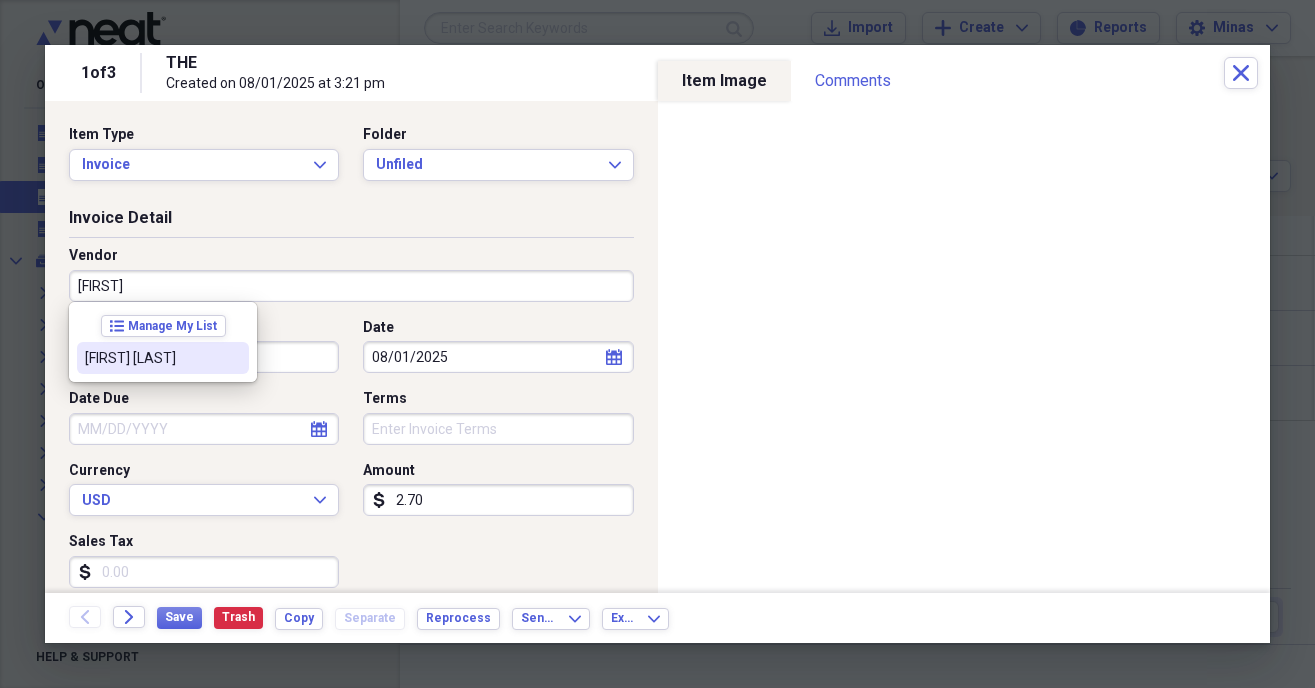 click on "list Manage My List [FIRST] [LAST]" at bounding box center (163, 342) 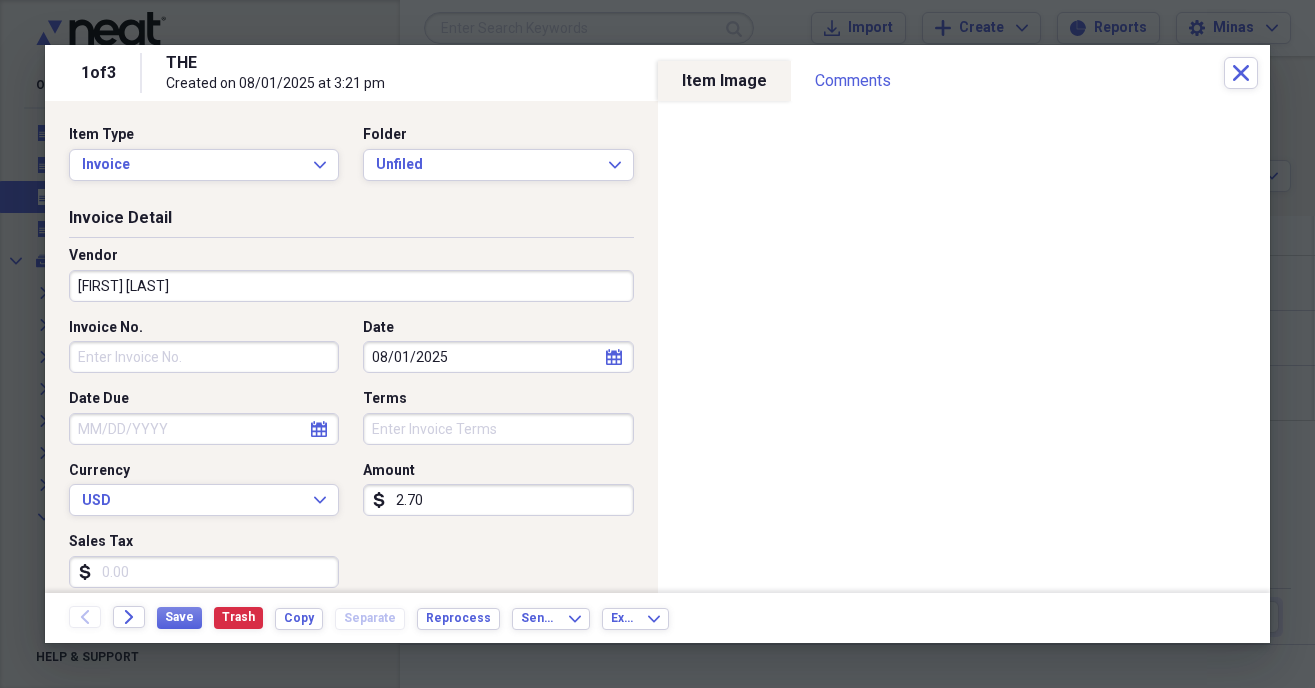 type on "Food Purchases" 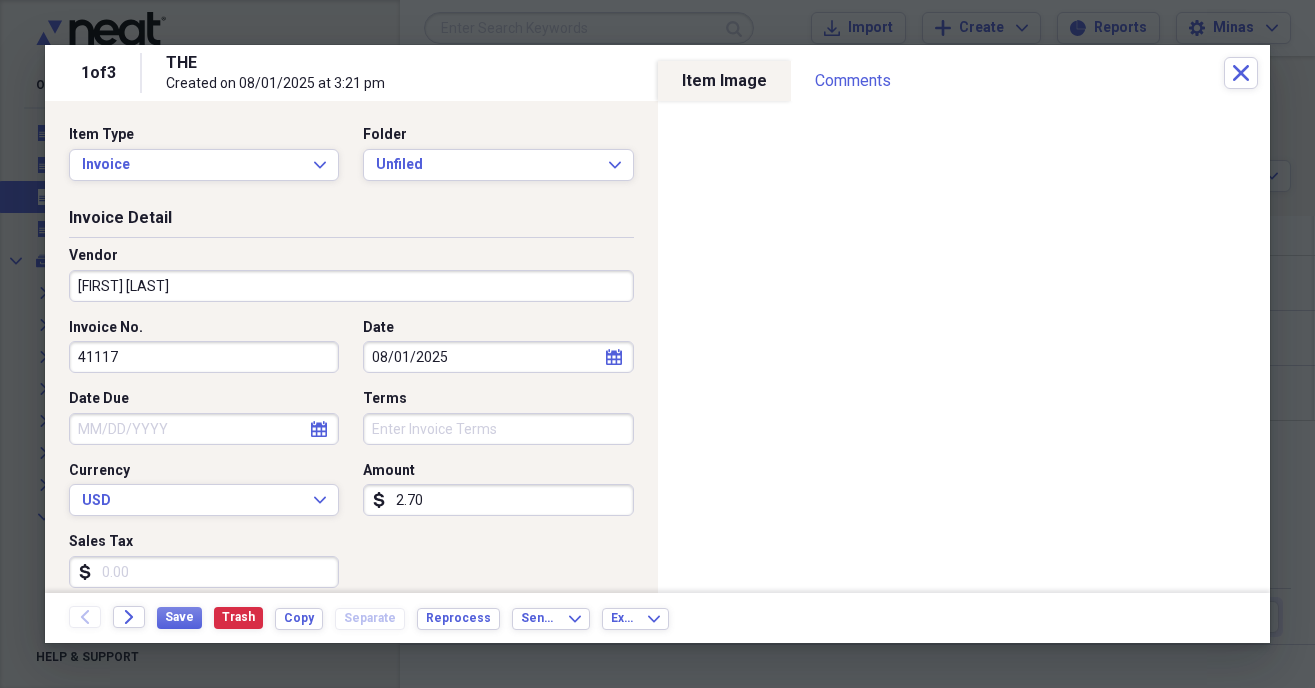 type on "41117" 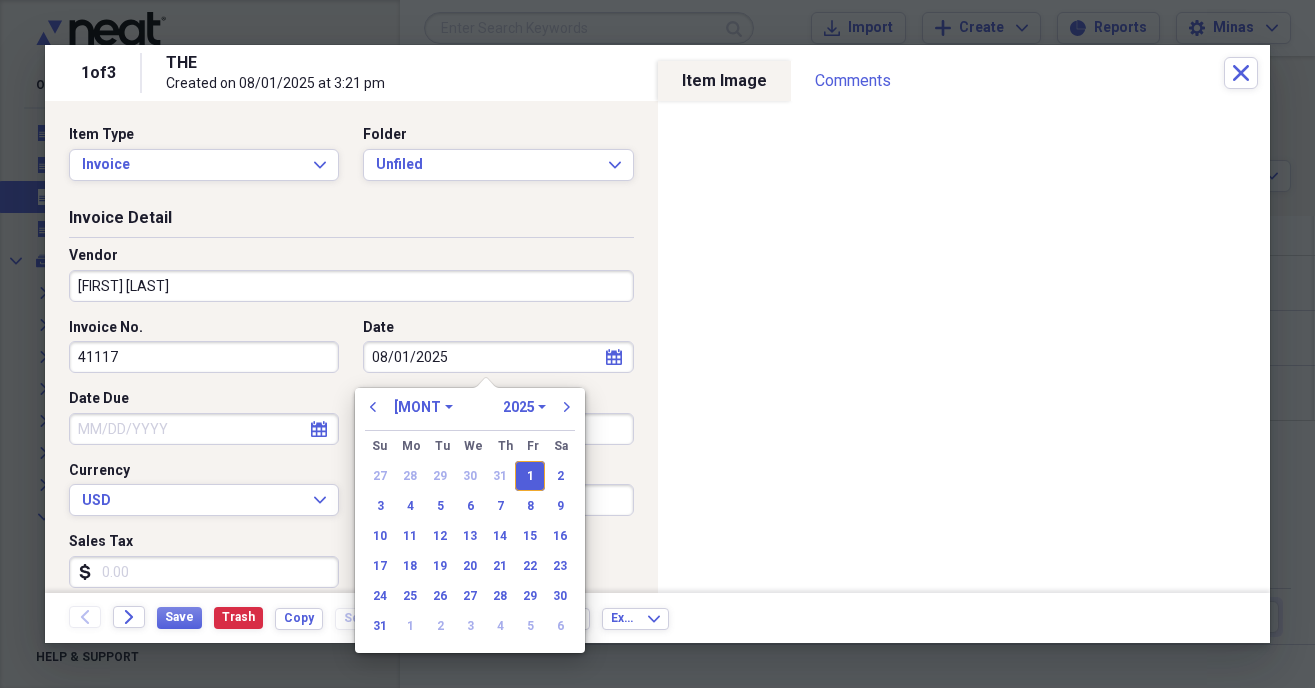 type 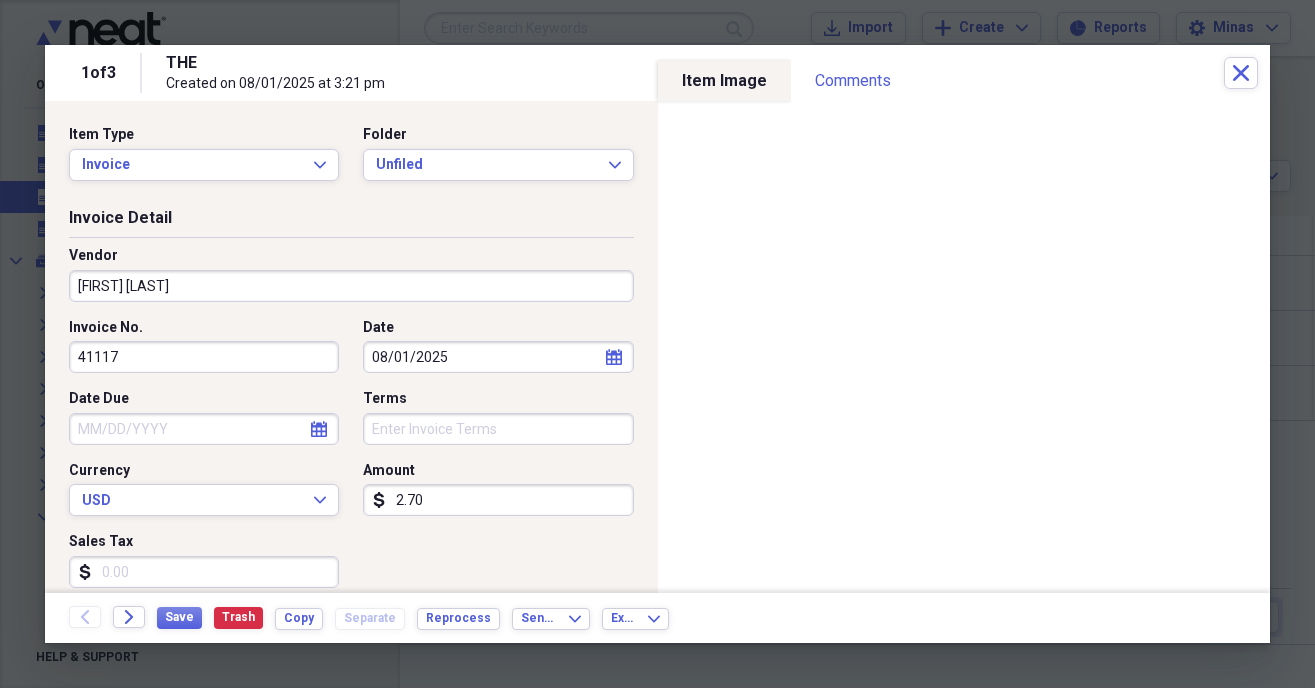 click on "2.70" at bounding box center (498, 500) 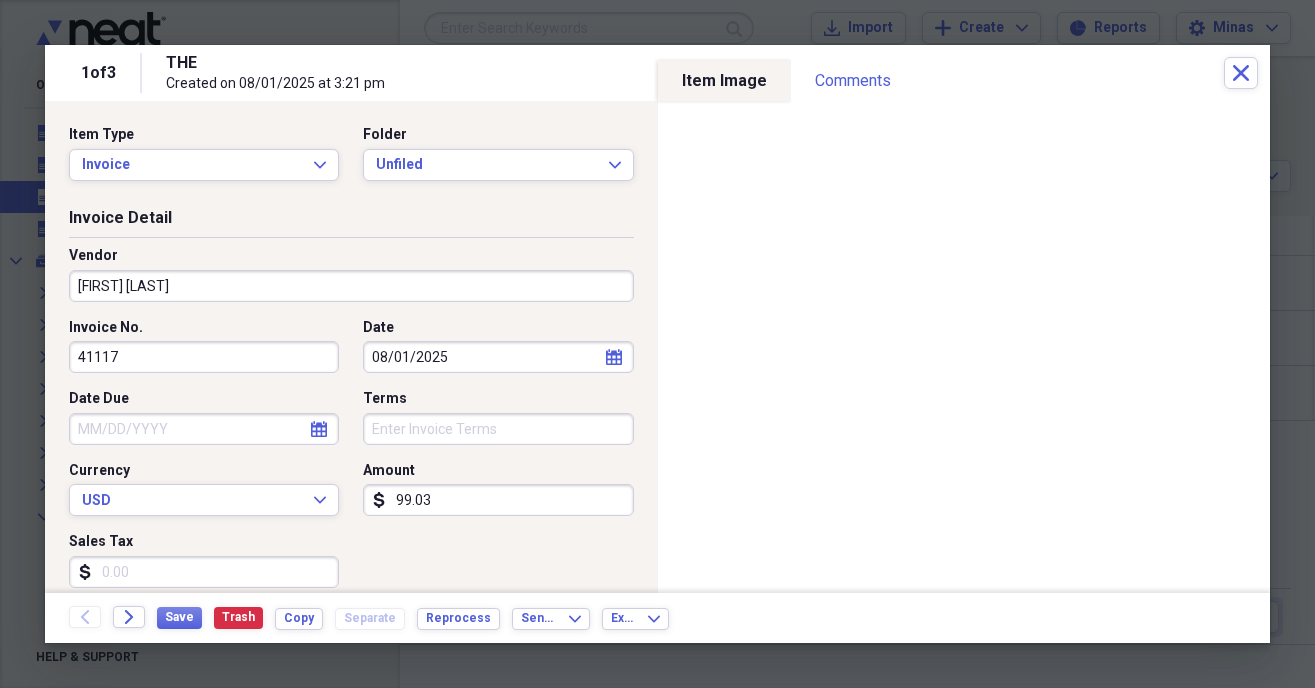 type on "990.32" 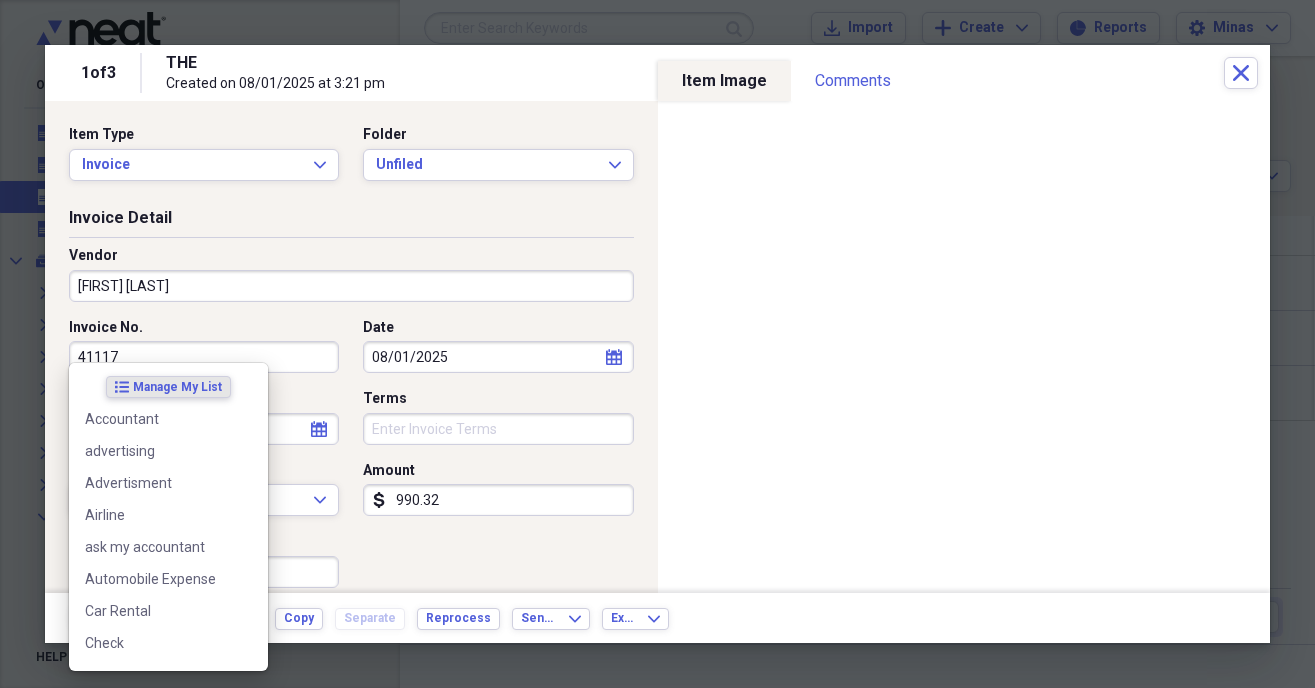 scroll, scrollTop: 346, scrollLeft: 0, axis: vertical 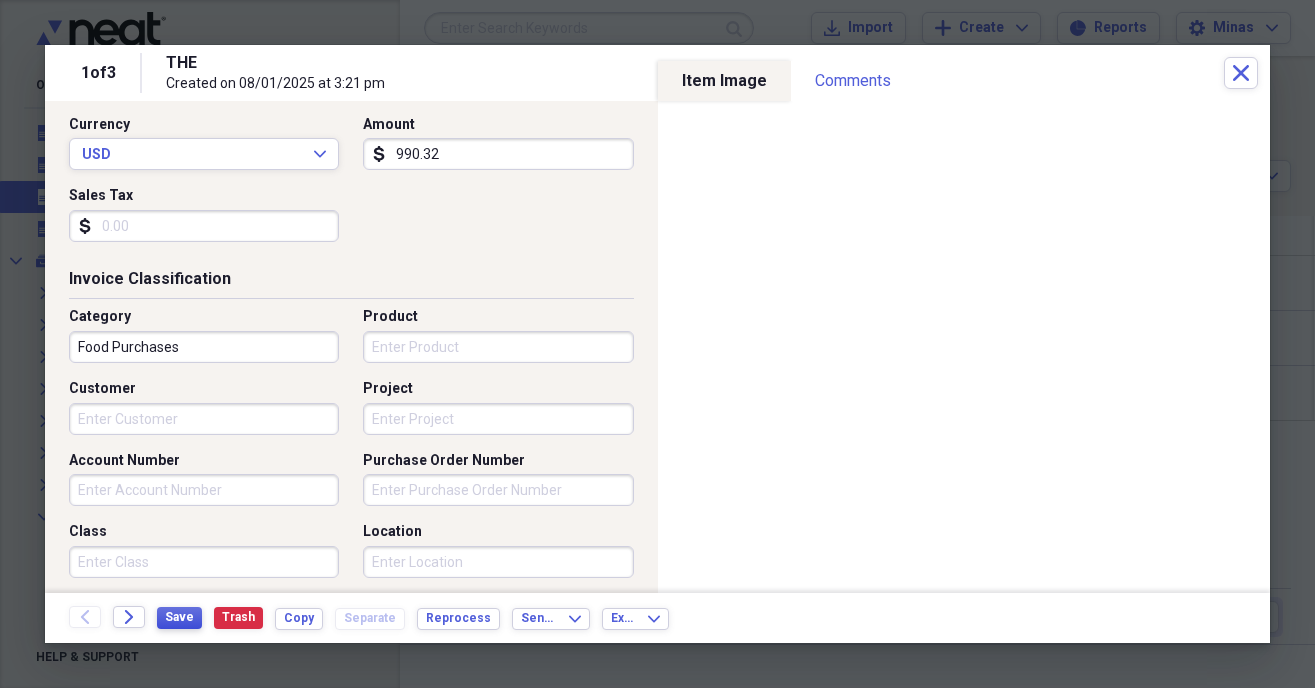 click on "Save" at bounding box center [179, 617] 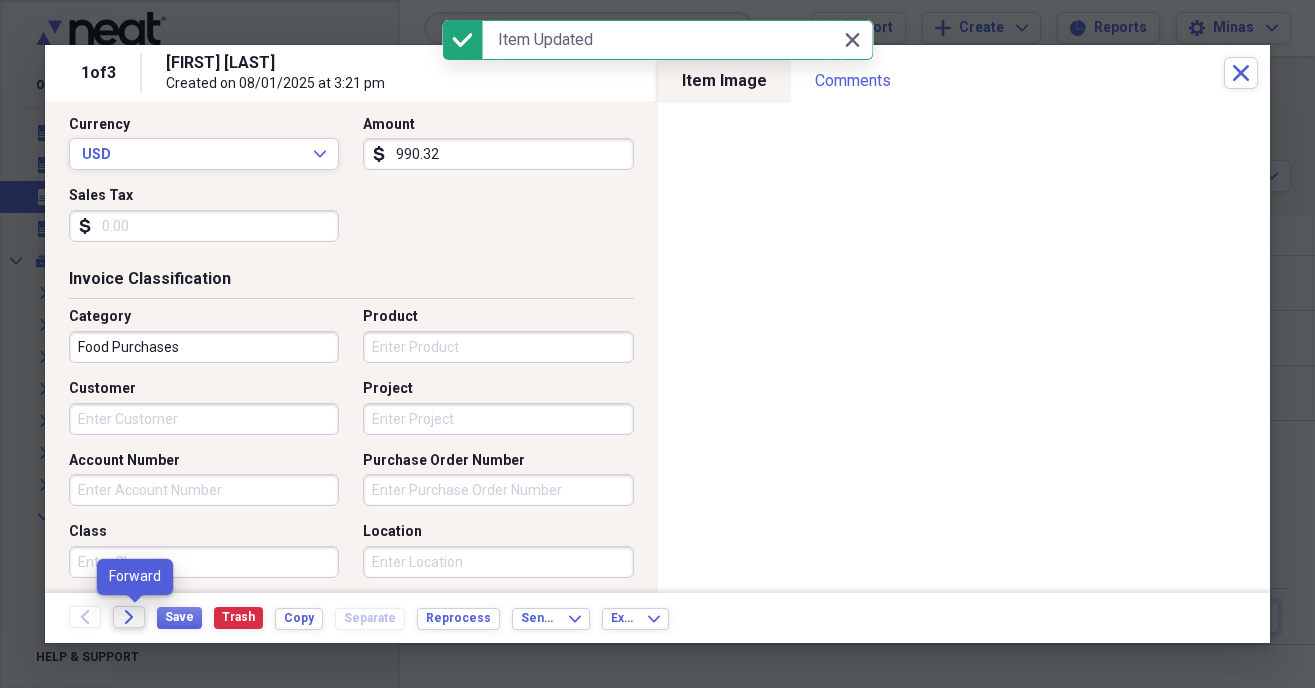 click on "Forward" at bounding box center [129, 617] 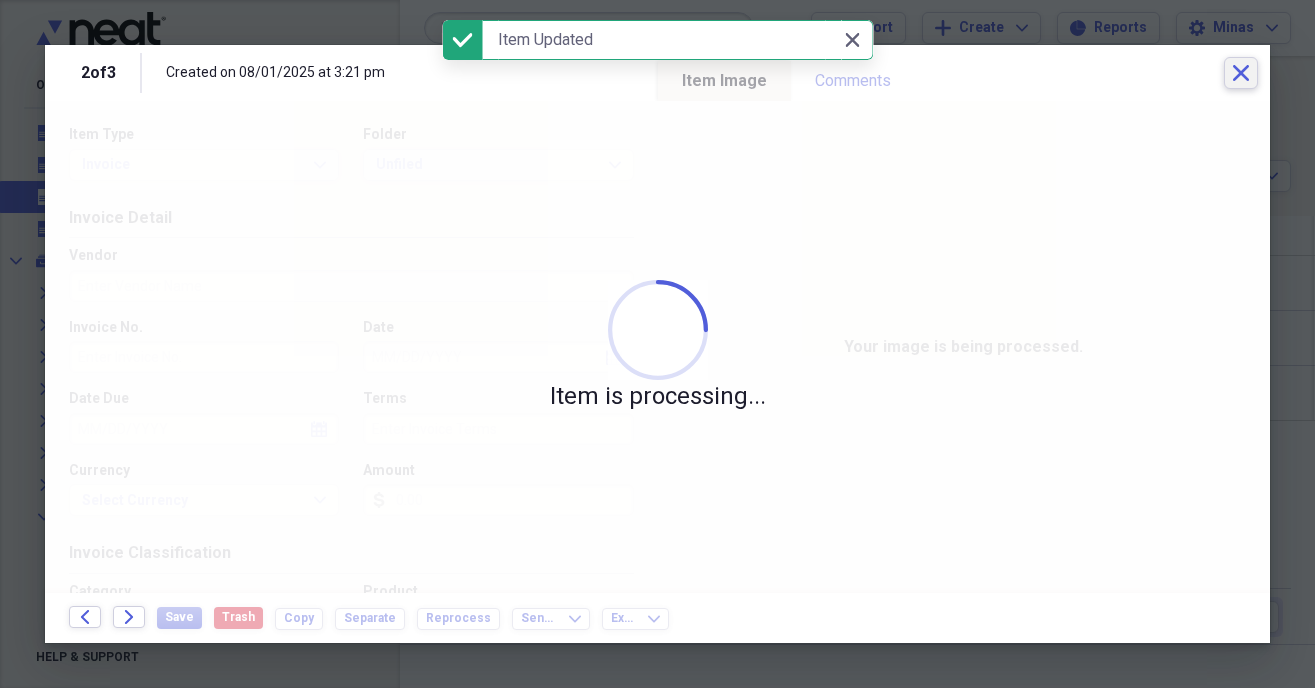 click on "Close" at bounding box center [1241, 73] 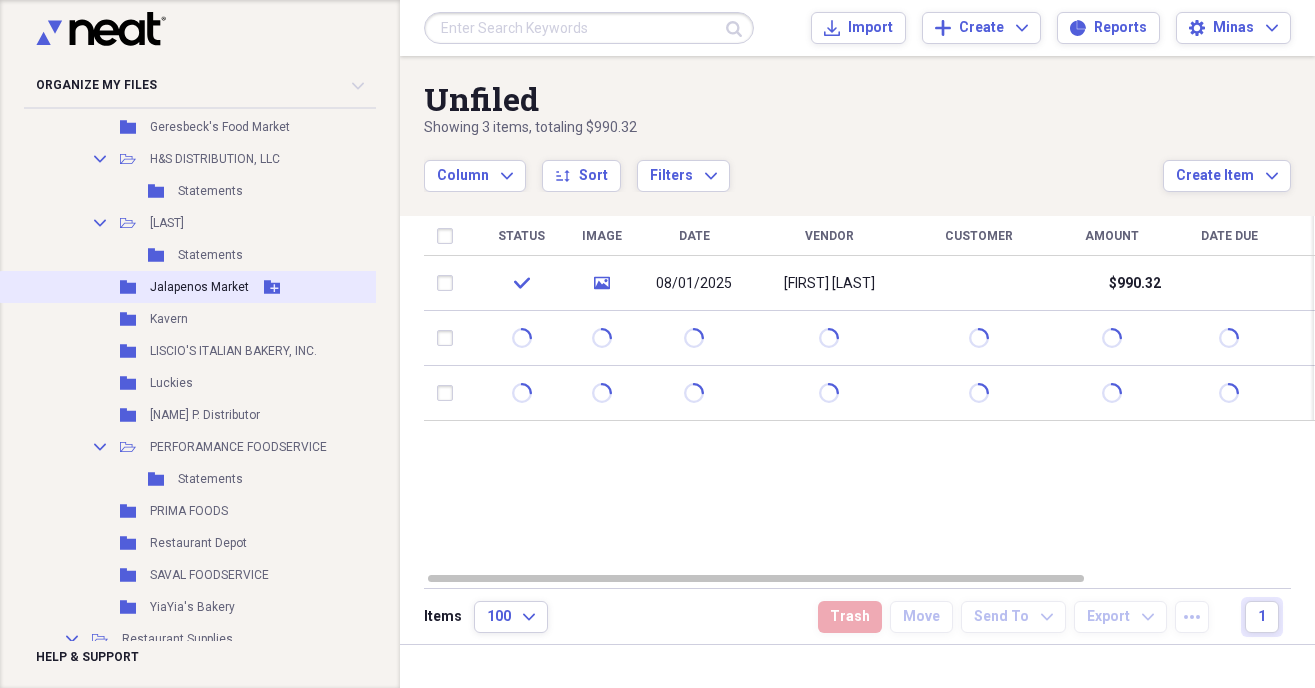 scroll, scrollTop: 1260, scrollLeft: 0, axis: vertical 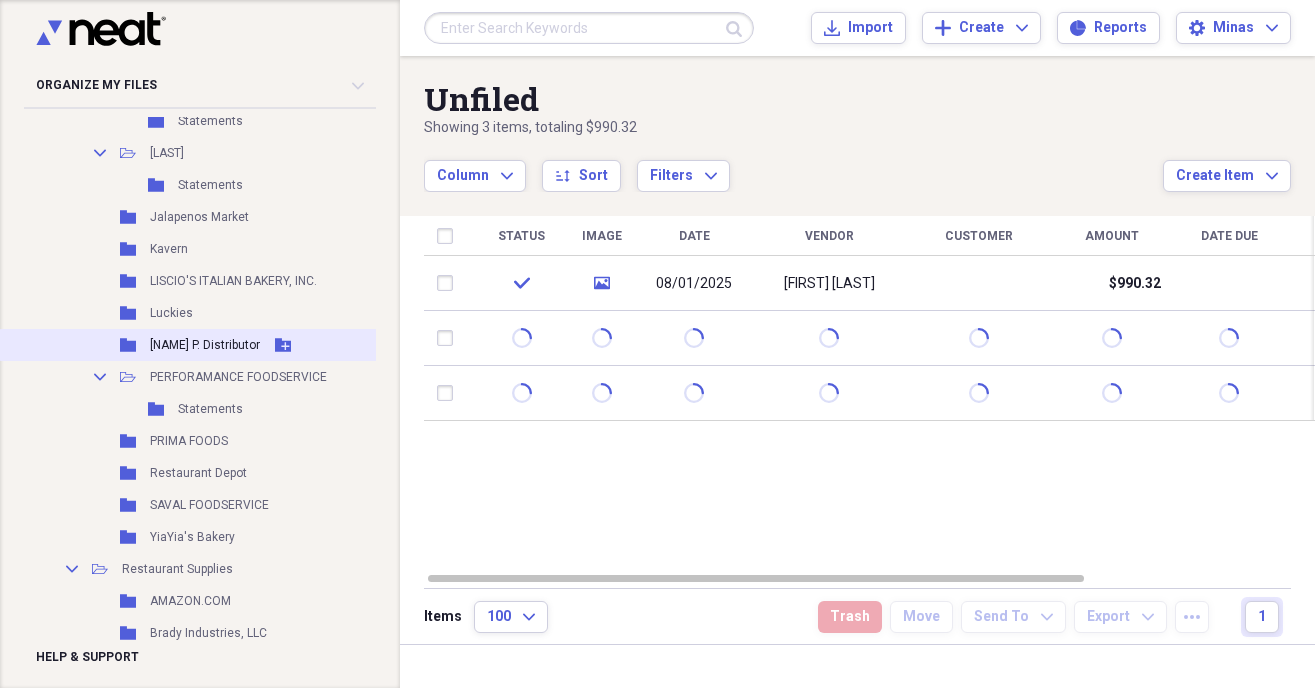 click on "[NAME] P. Distributor" at bounding box center [205, 345] 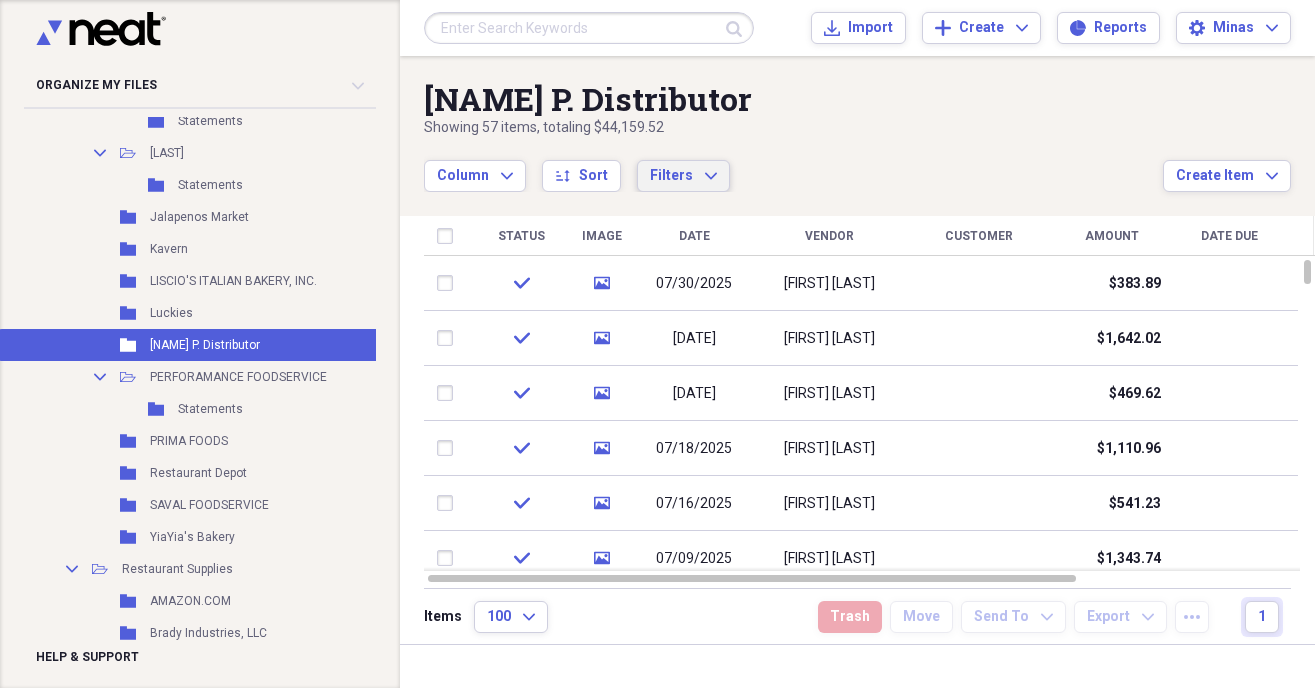 click on "Expand" 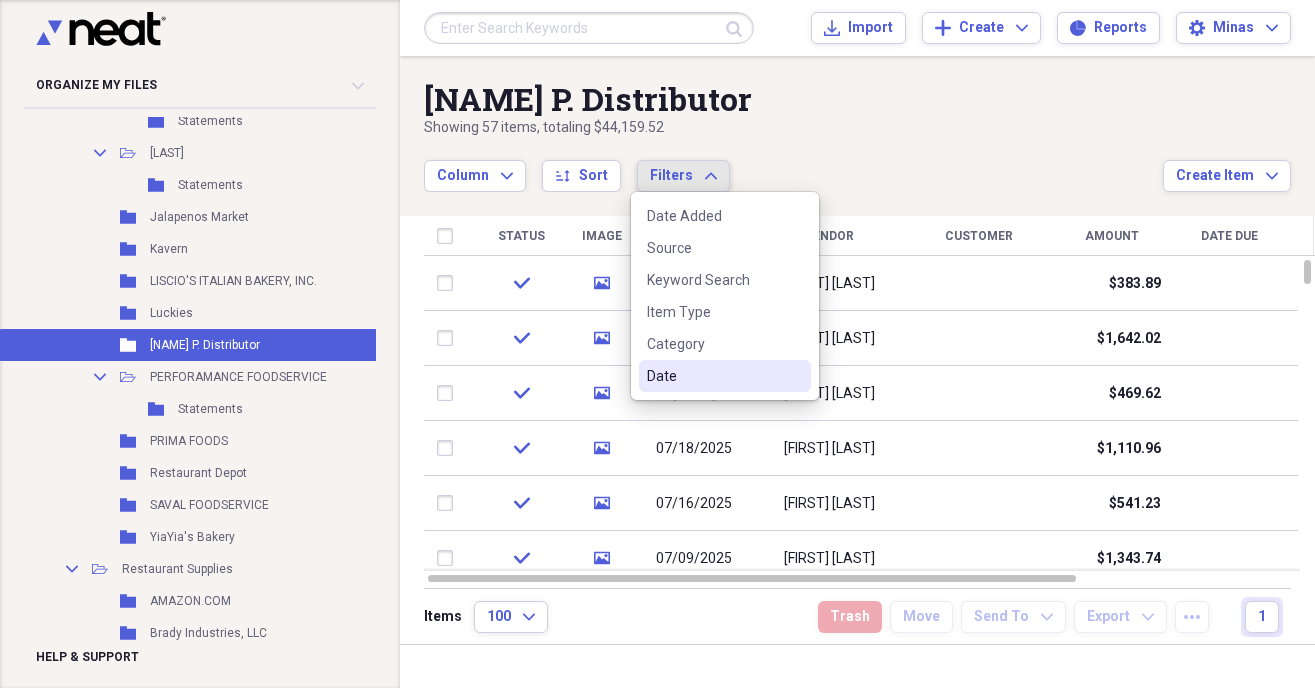 click on "Date" at bounding box center (725, 376) 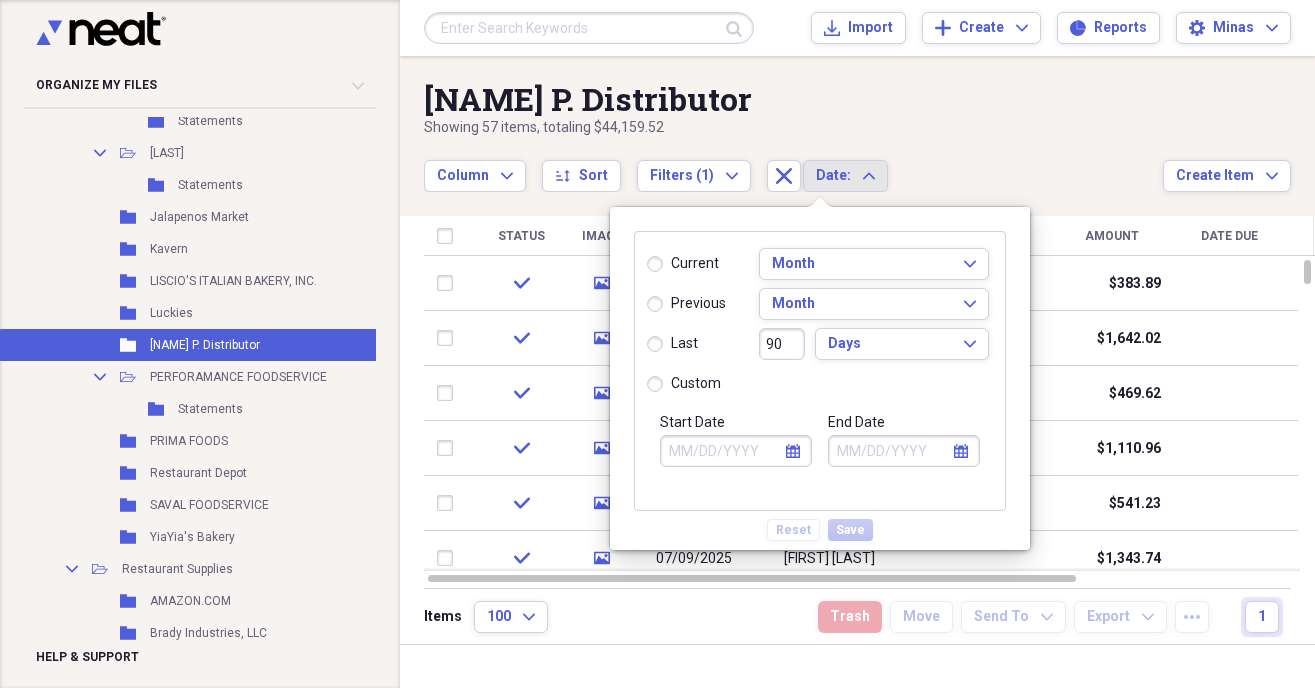 click on "previous" at bounding box center (698, 304) 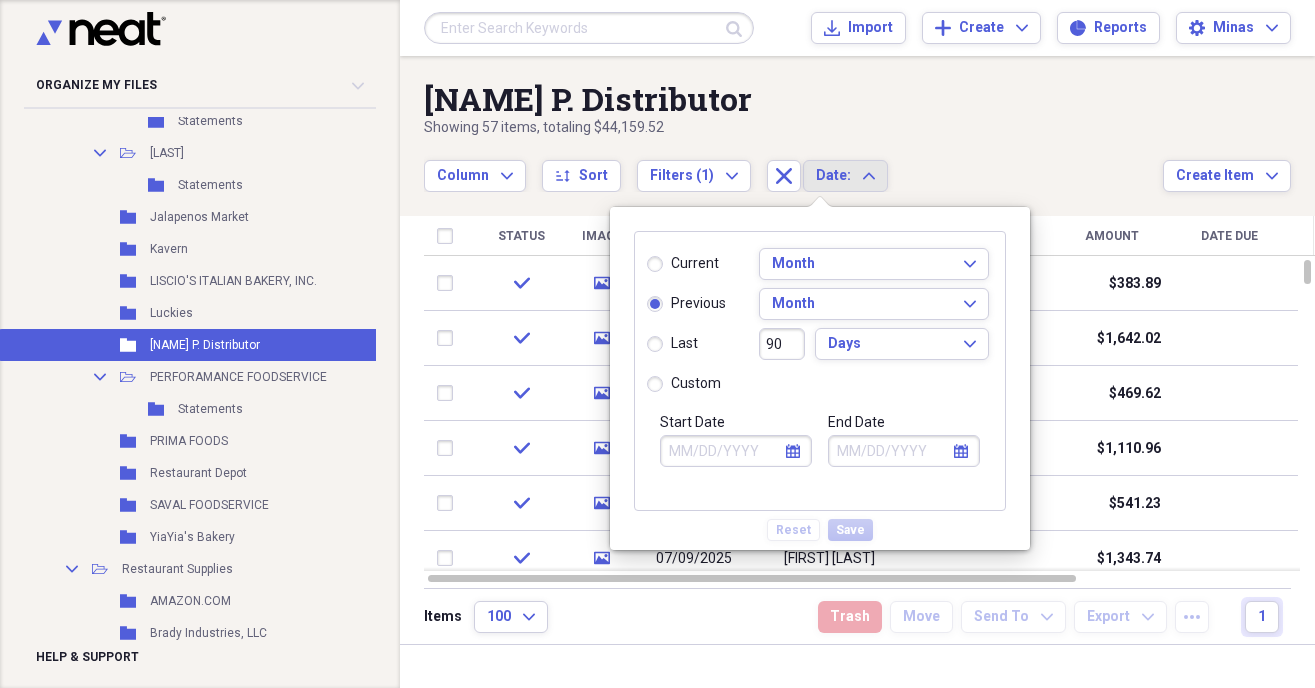 type on "[DATE]" 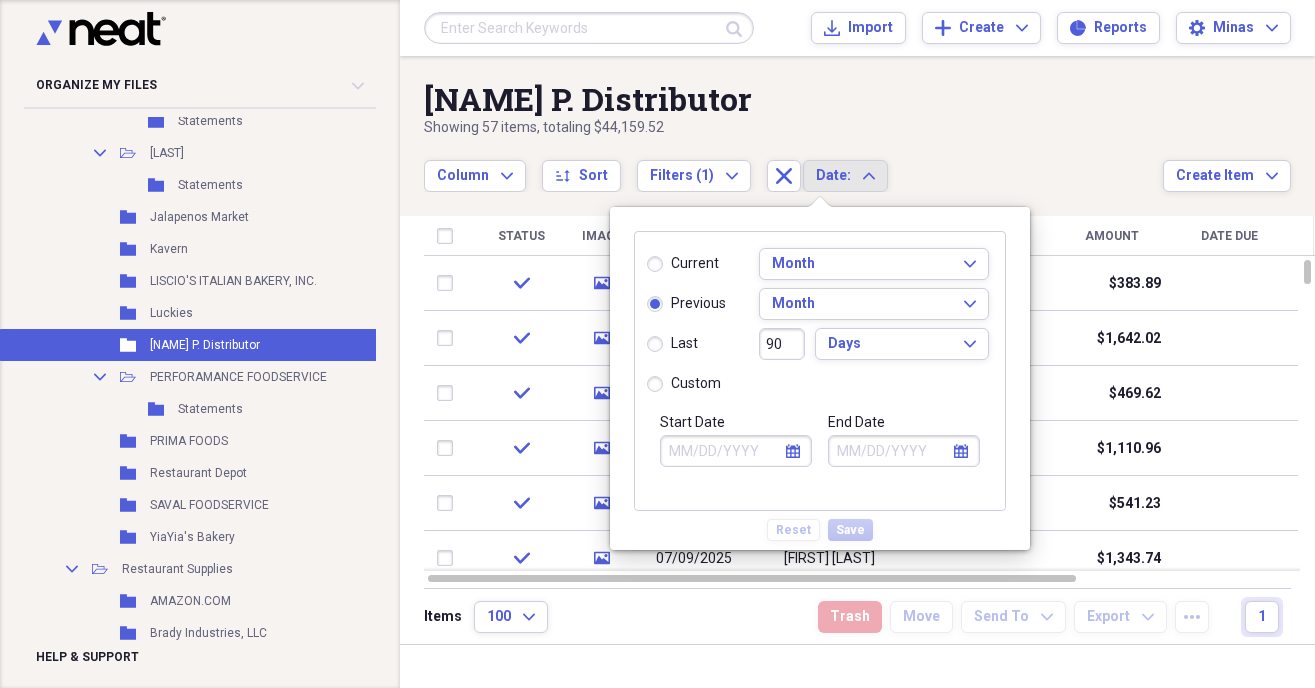 type on "07/31/2025" 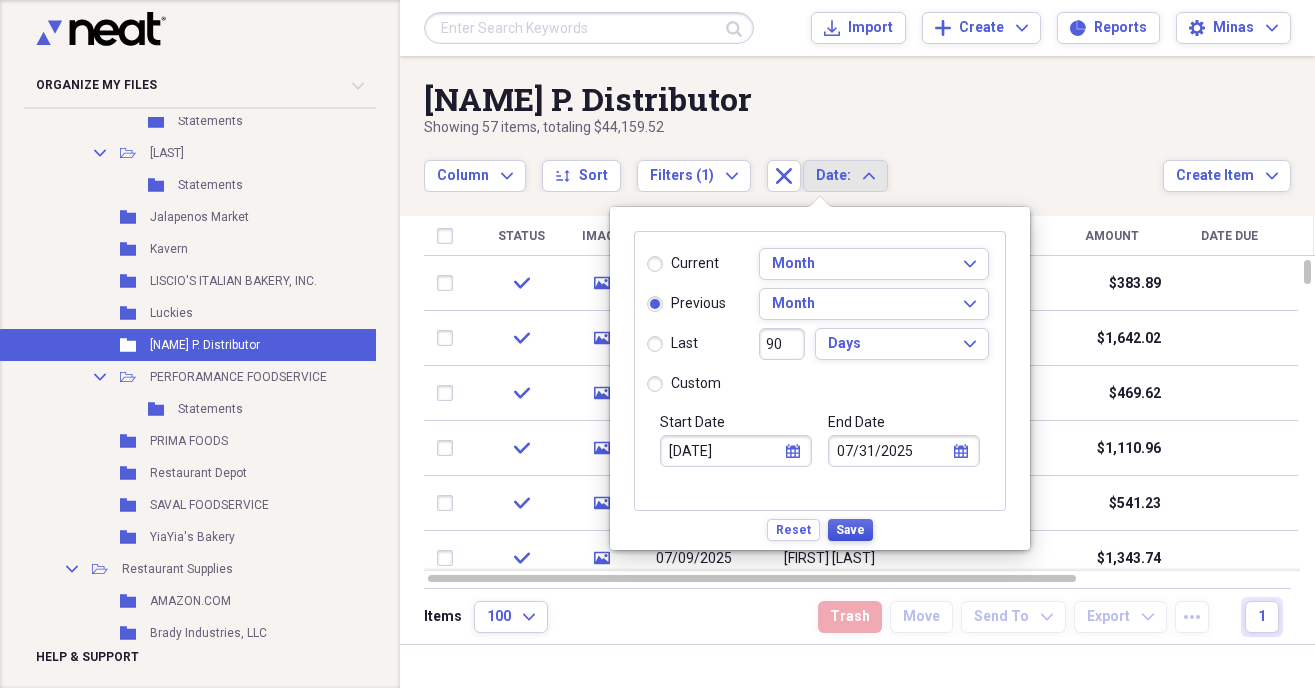 click on "Save" at bounding box center [850, 530] 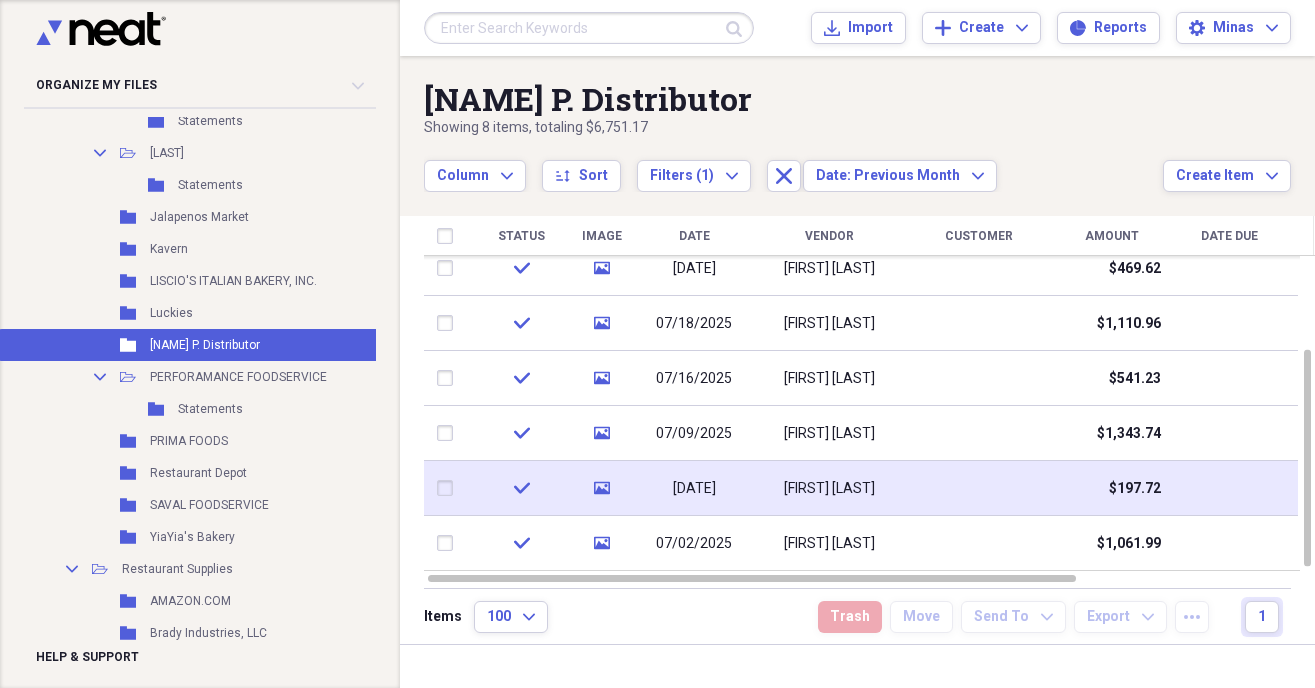 click on "media" 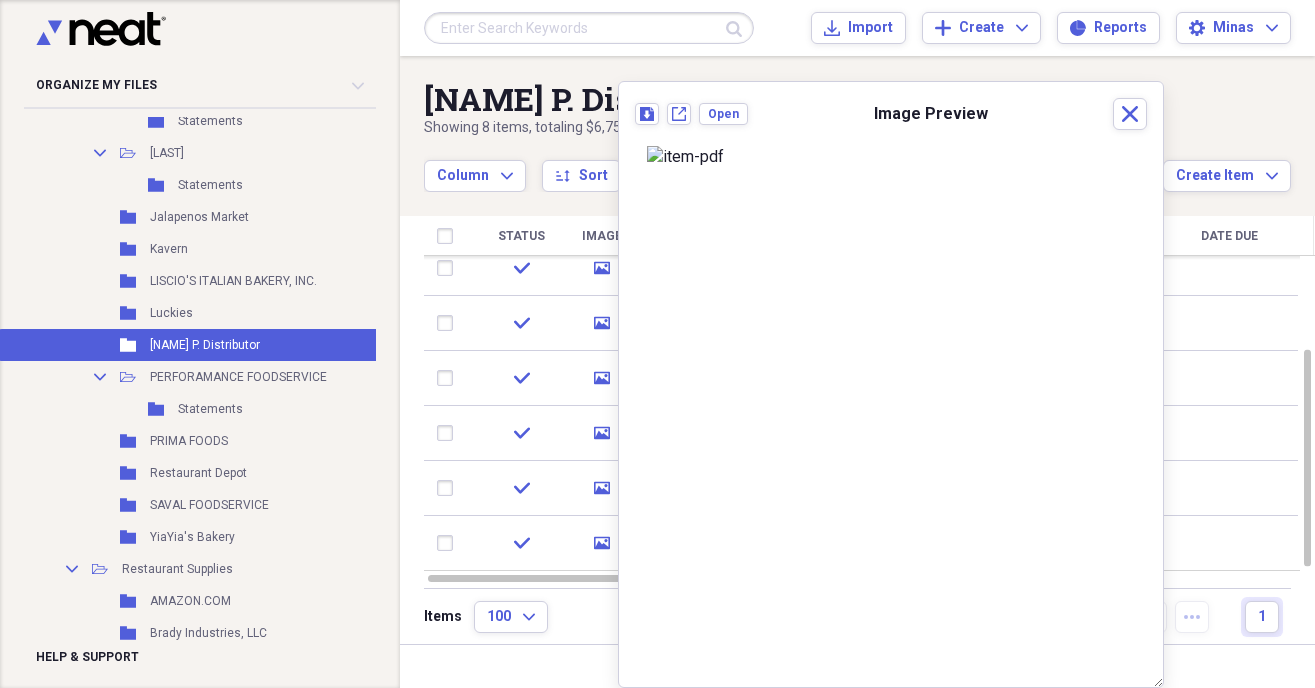 scroll, scrollTop: 185, scrollLeft: 0, axis: vertical 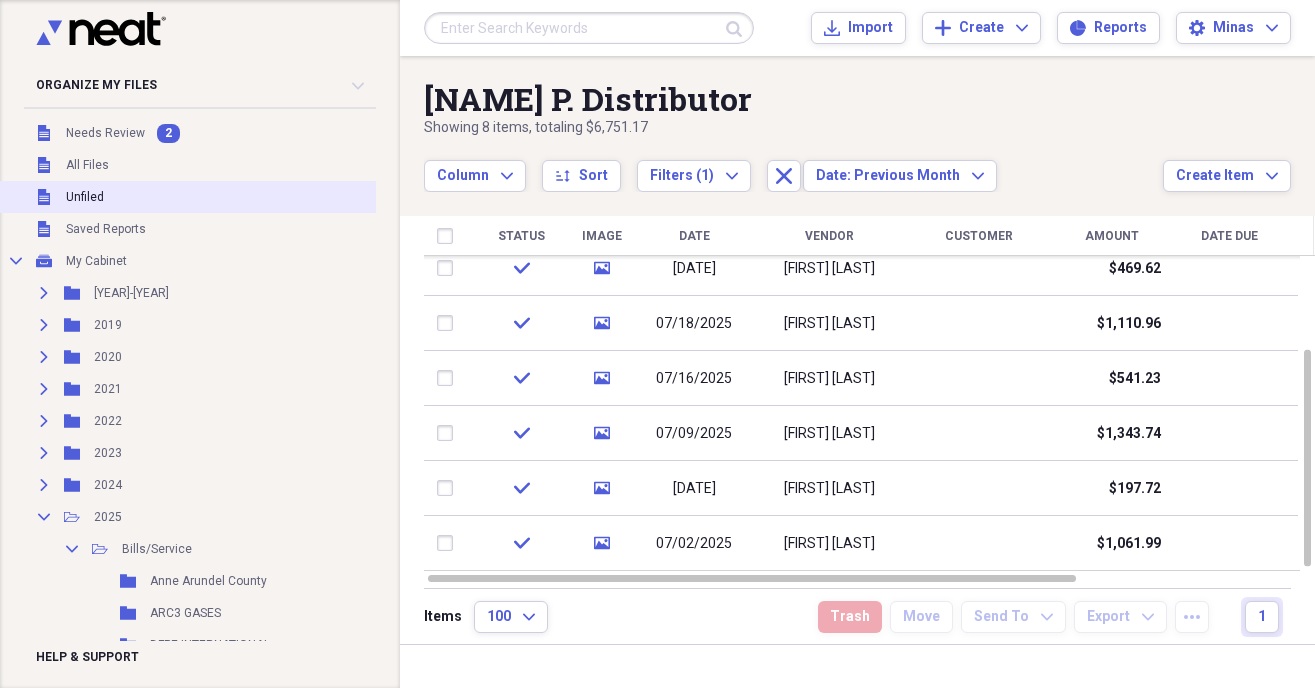 click on "Unfiled Unfiled" at bounding box center [194, 197] 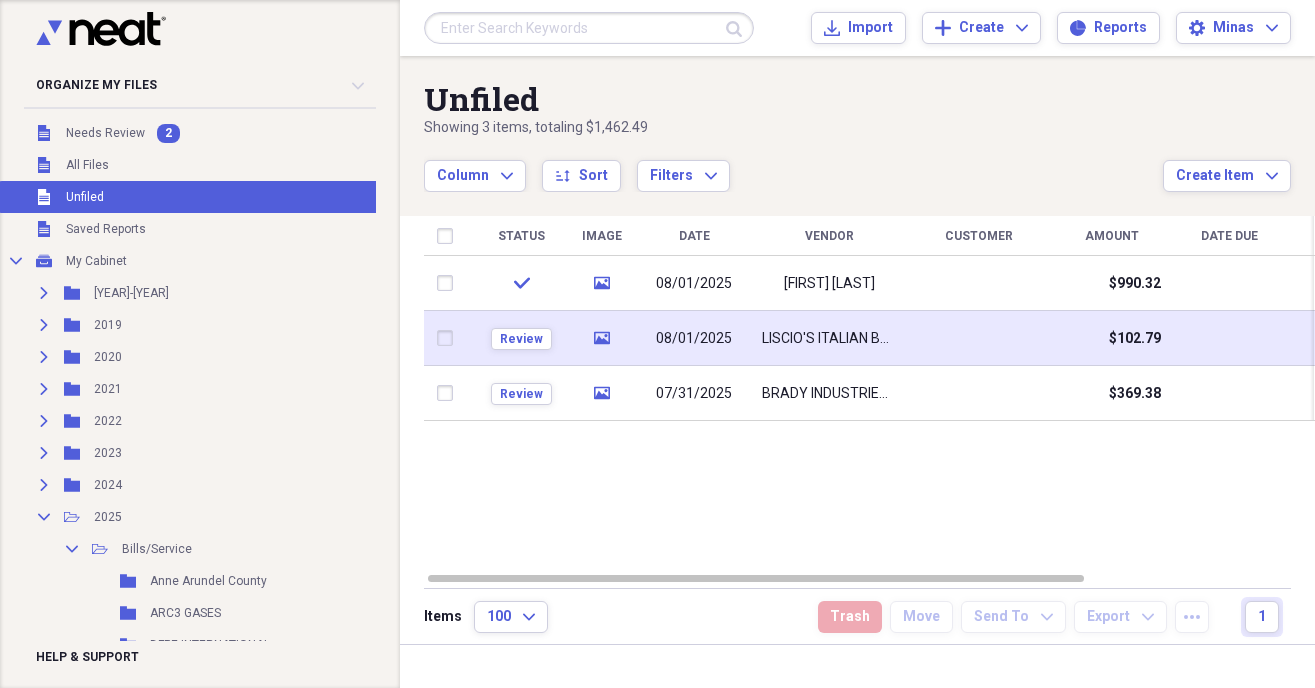 click on "08/01/2025" at bounding box center [694, 339] 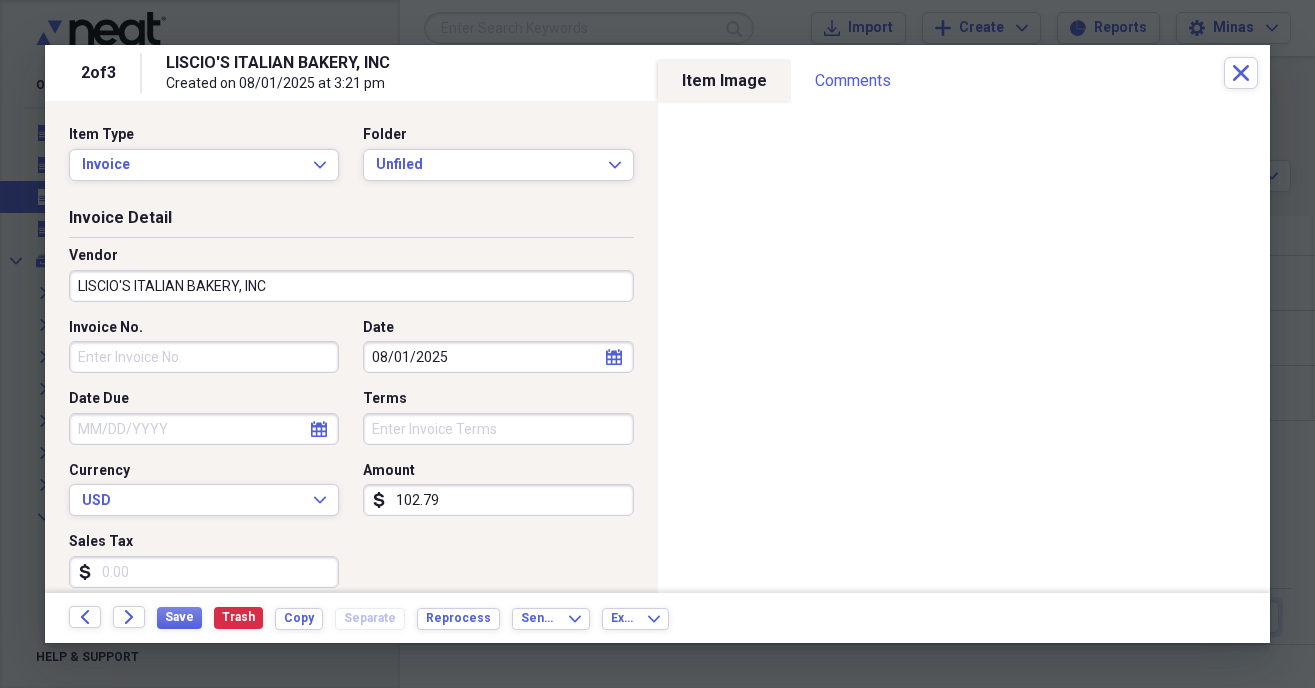 click on "LISCIO'S ITALIAN BAKERY, INC" at bounding box center (351, 286) 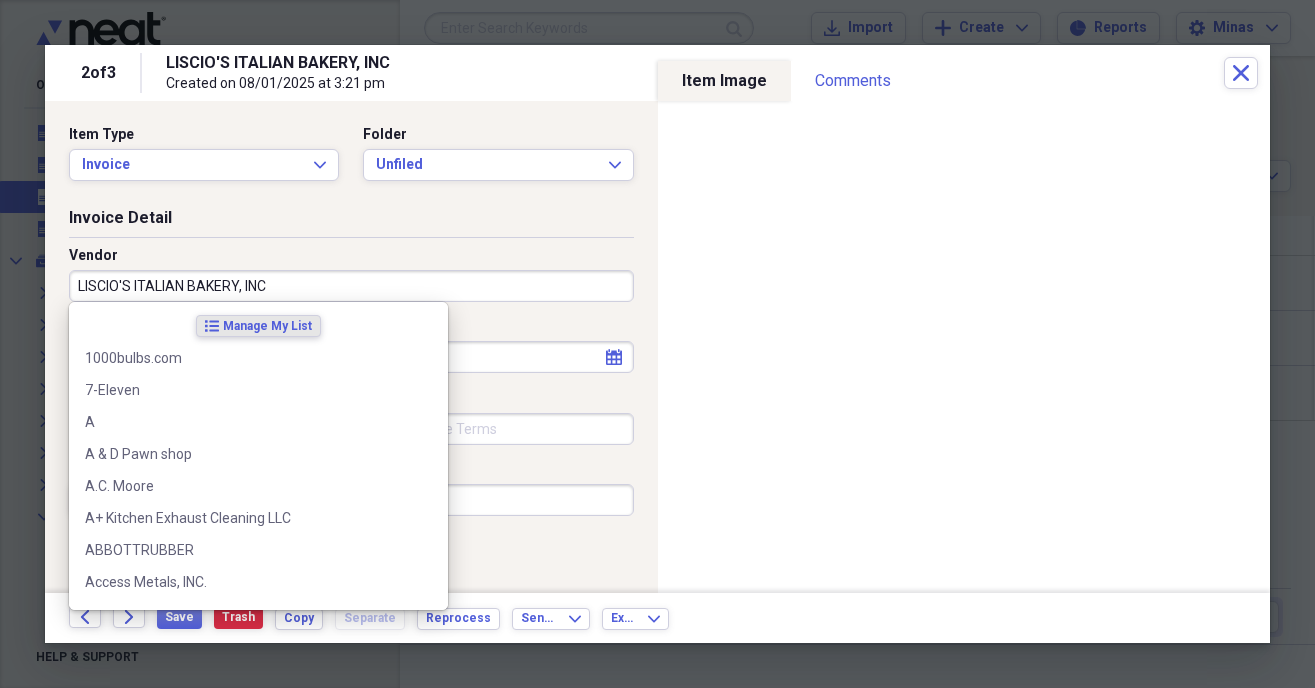 click on "Vendor" at bounding box center [351, 256] 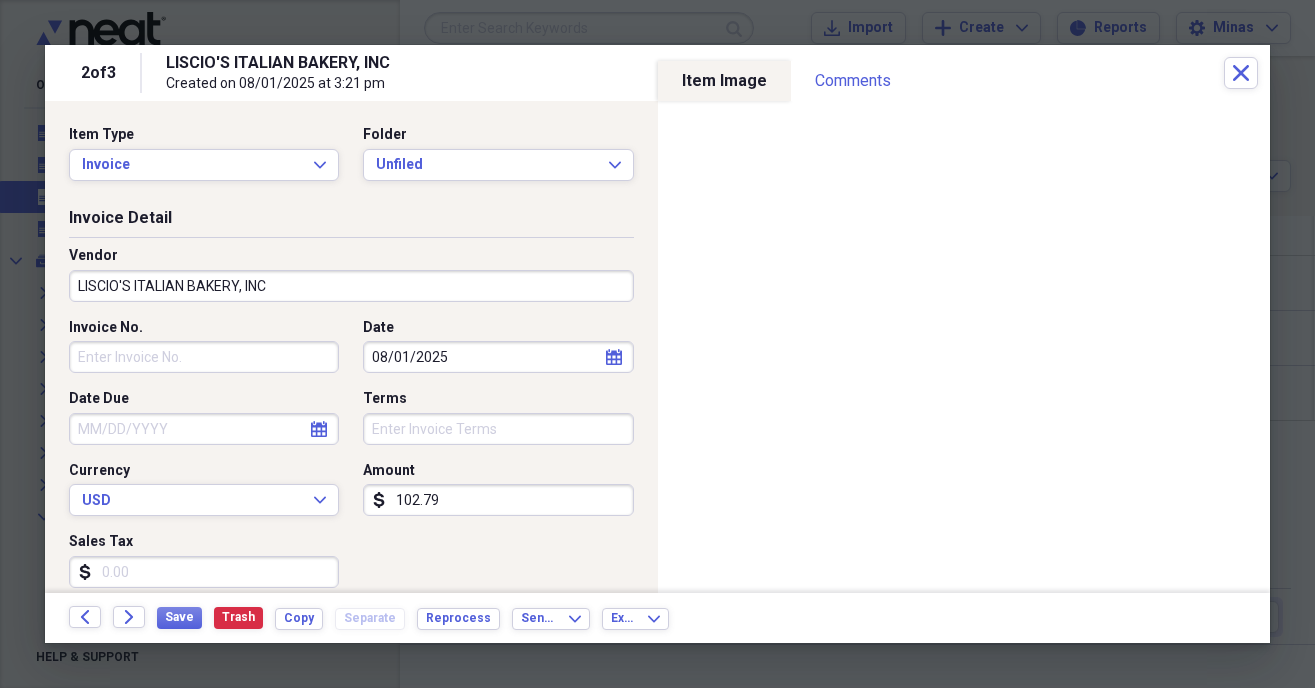 click on "Invoice No." at bounding box center (204, 357) 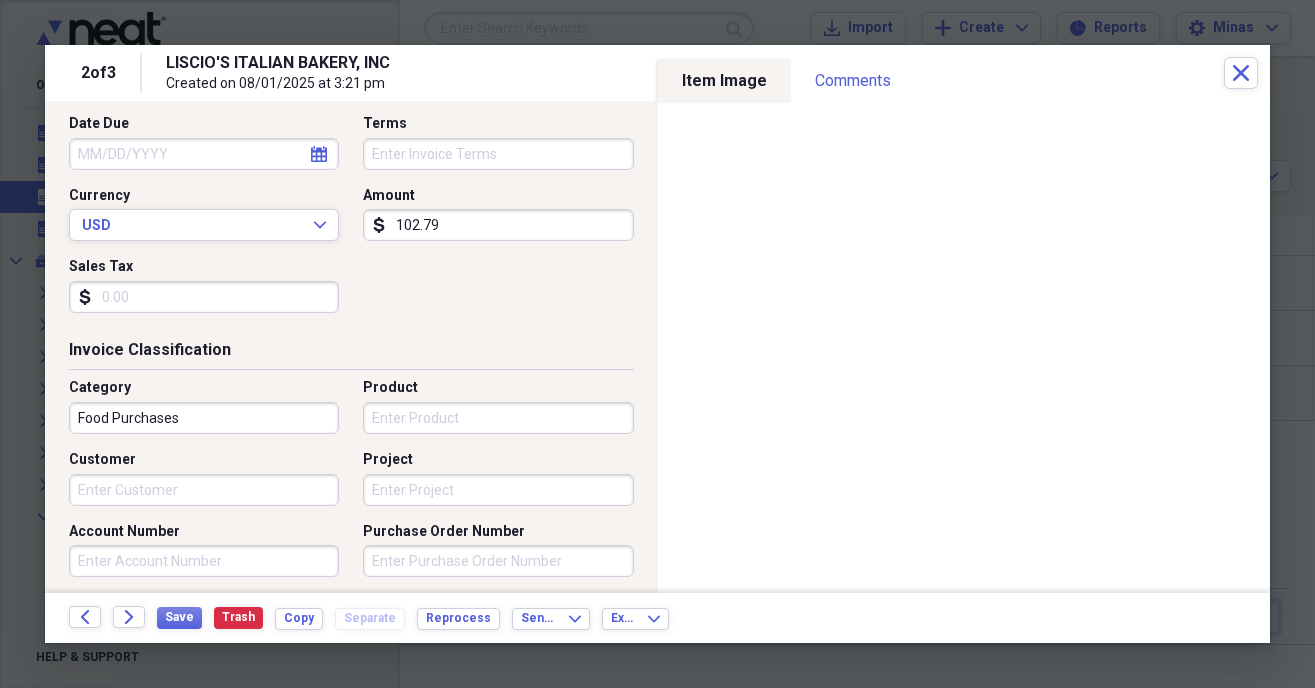 scroll, scrollTop: 342, scrollLeft: 0, axis: vertical 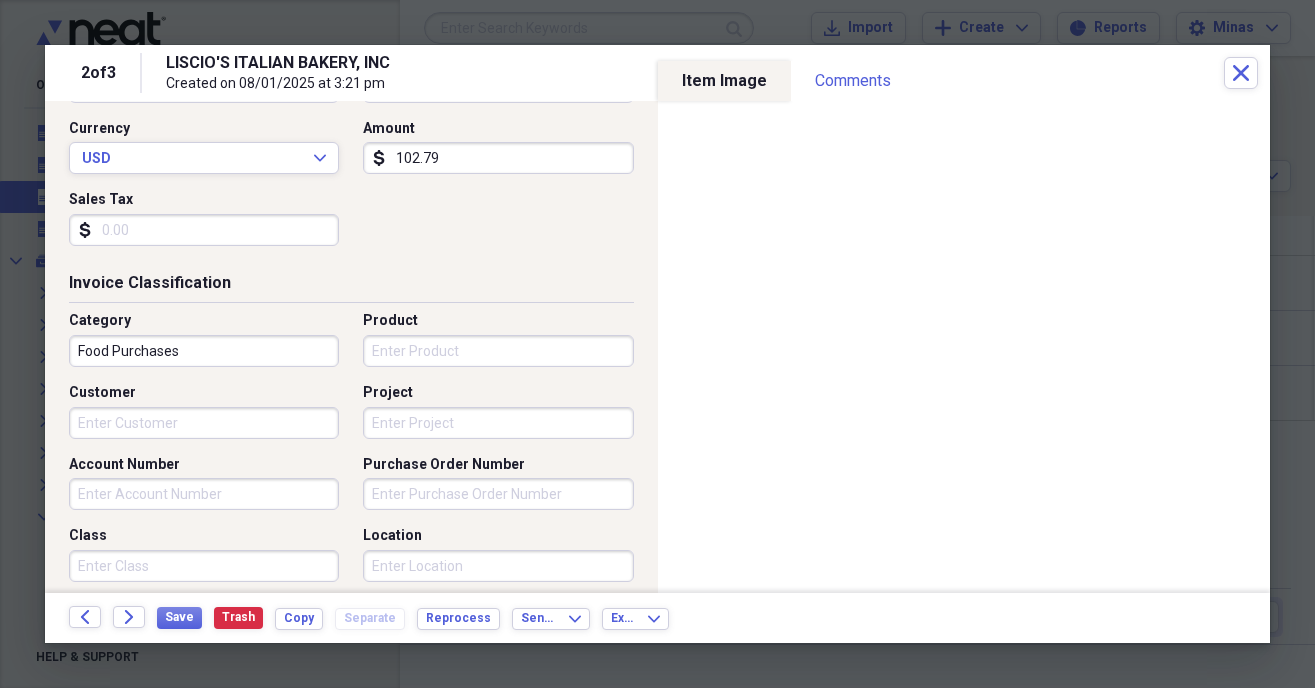 type on "9941868" 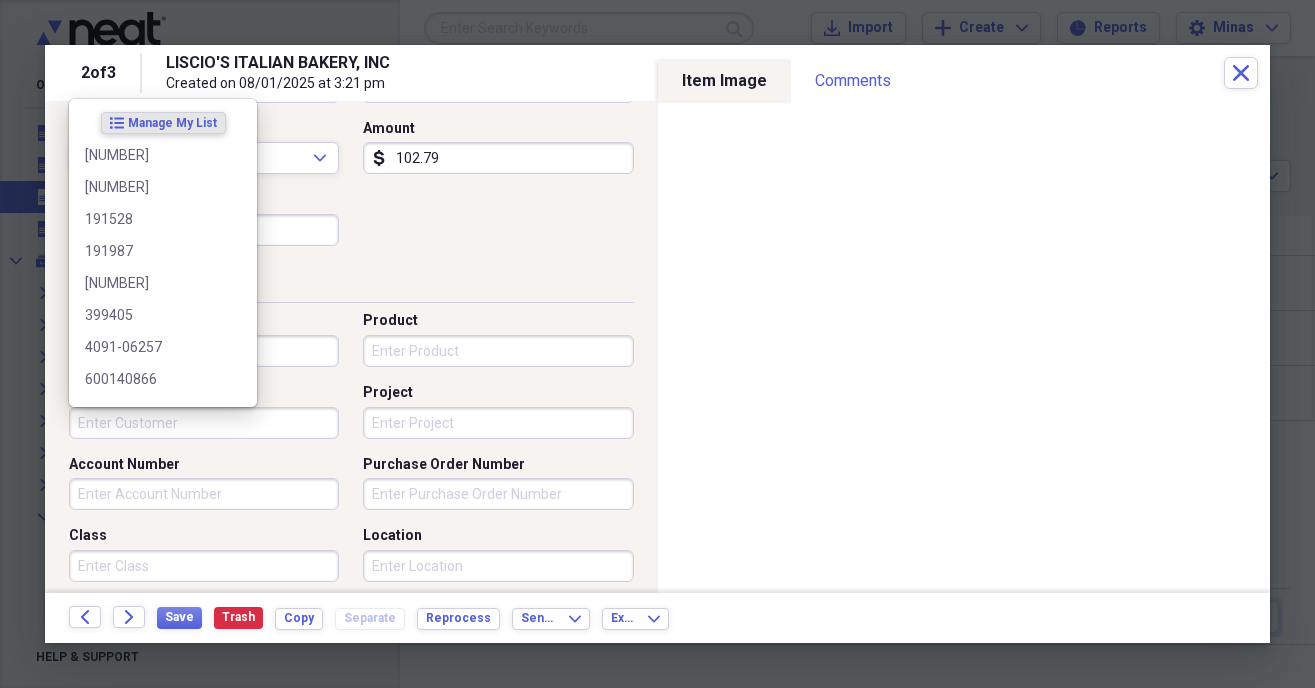 click on "Customer" at bounding box center (204, 423) 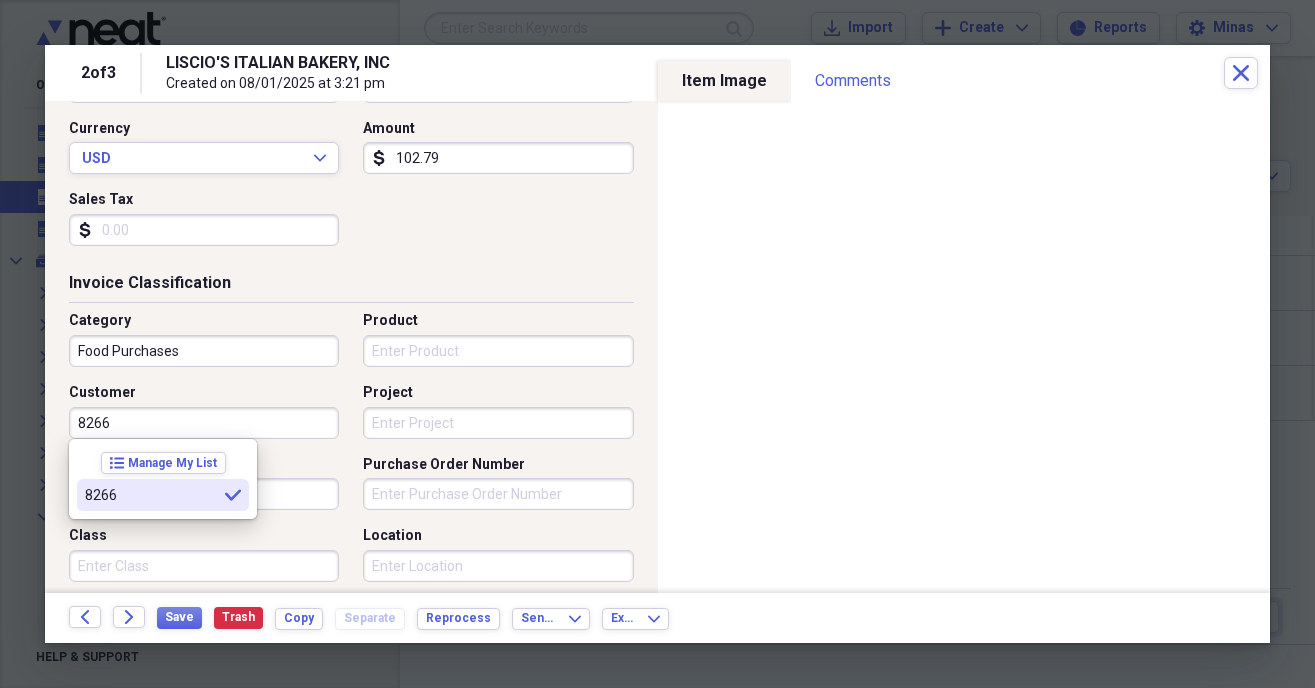 type on "8266" 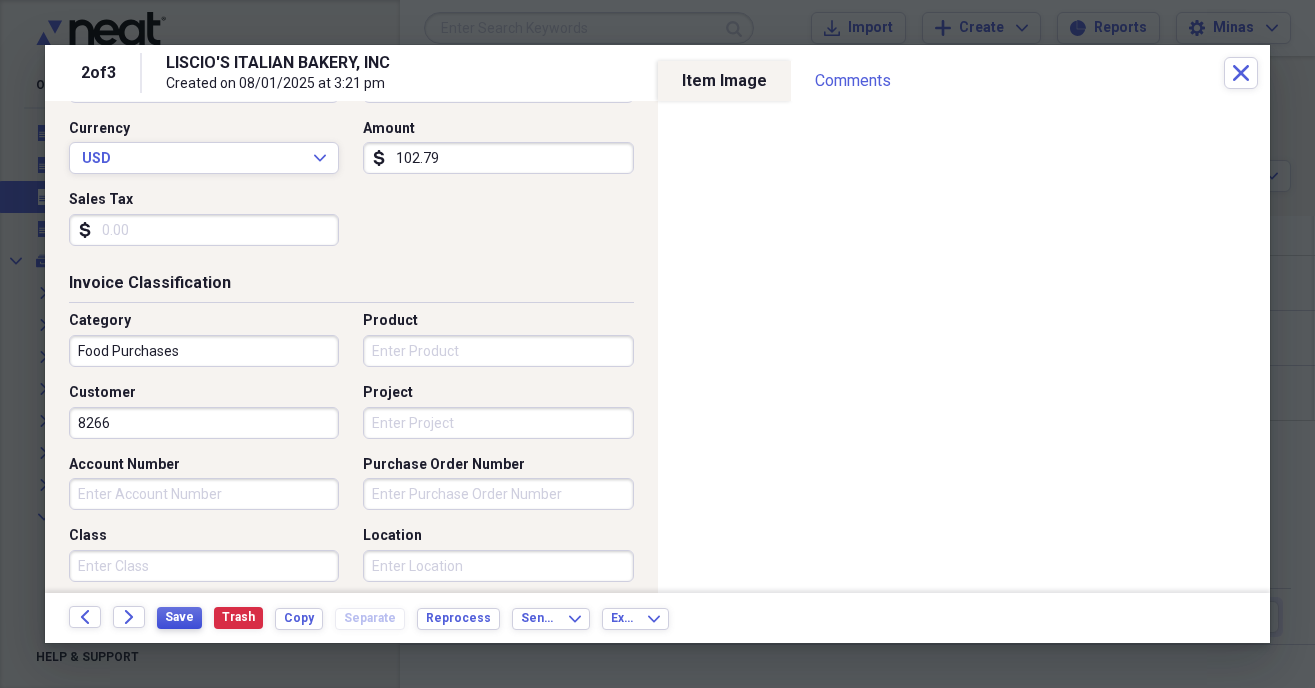drag, startPoint x: 174, startPoint y: 619, endPoint x: 185, endPoint y: 613, distance: 12.529964 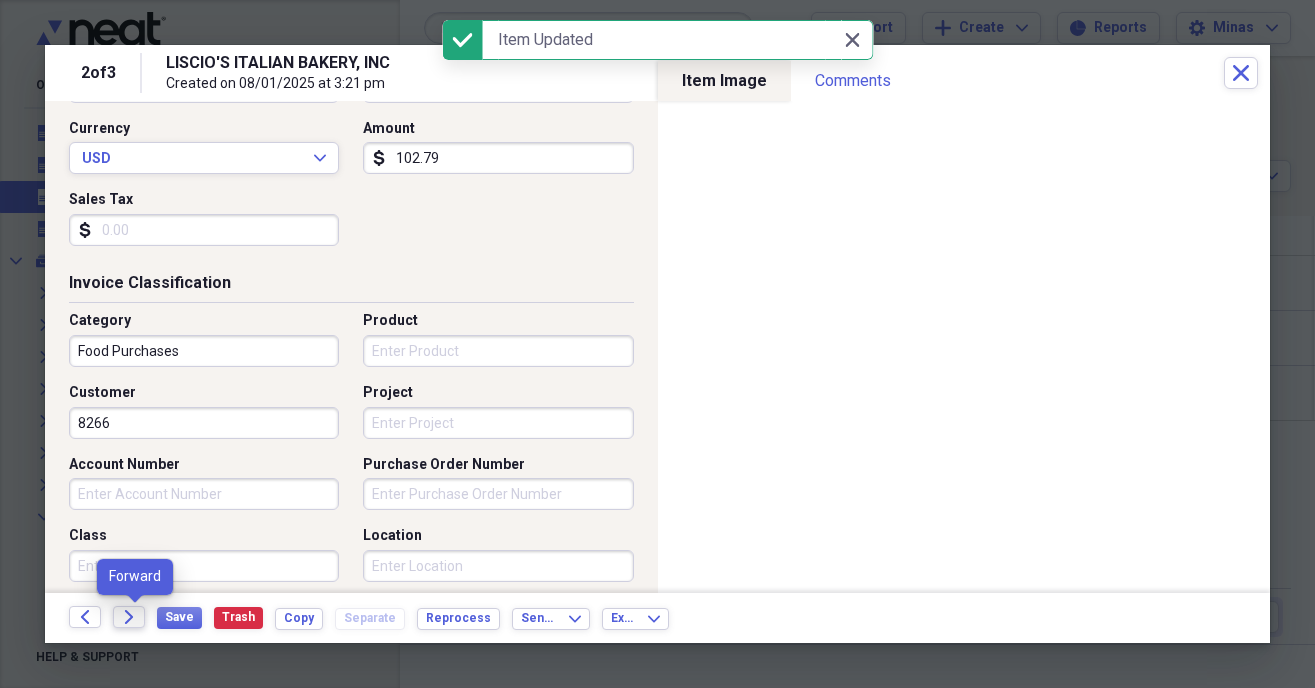 click on "Forward" 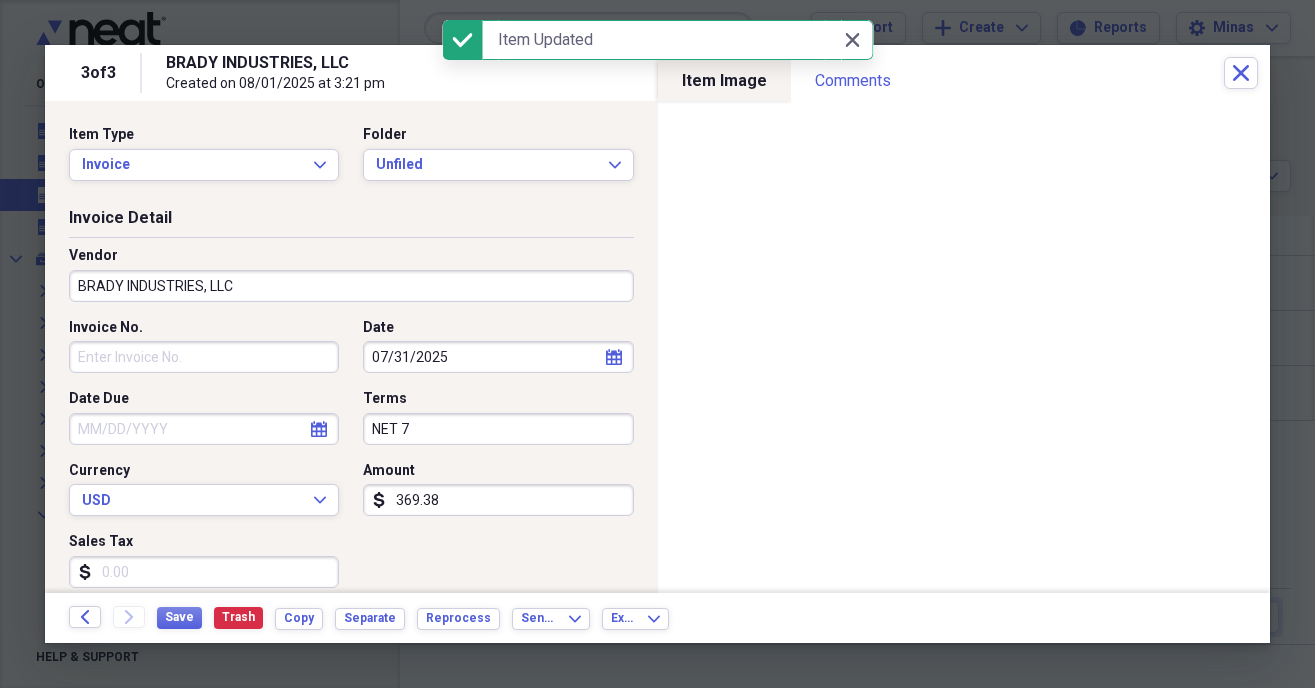 click on "BRADY INDUSTRIES, LLC" at bounding box center [351, 286] 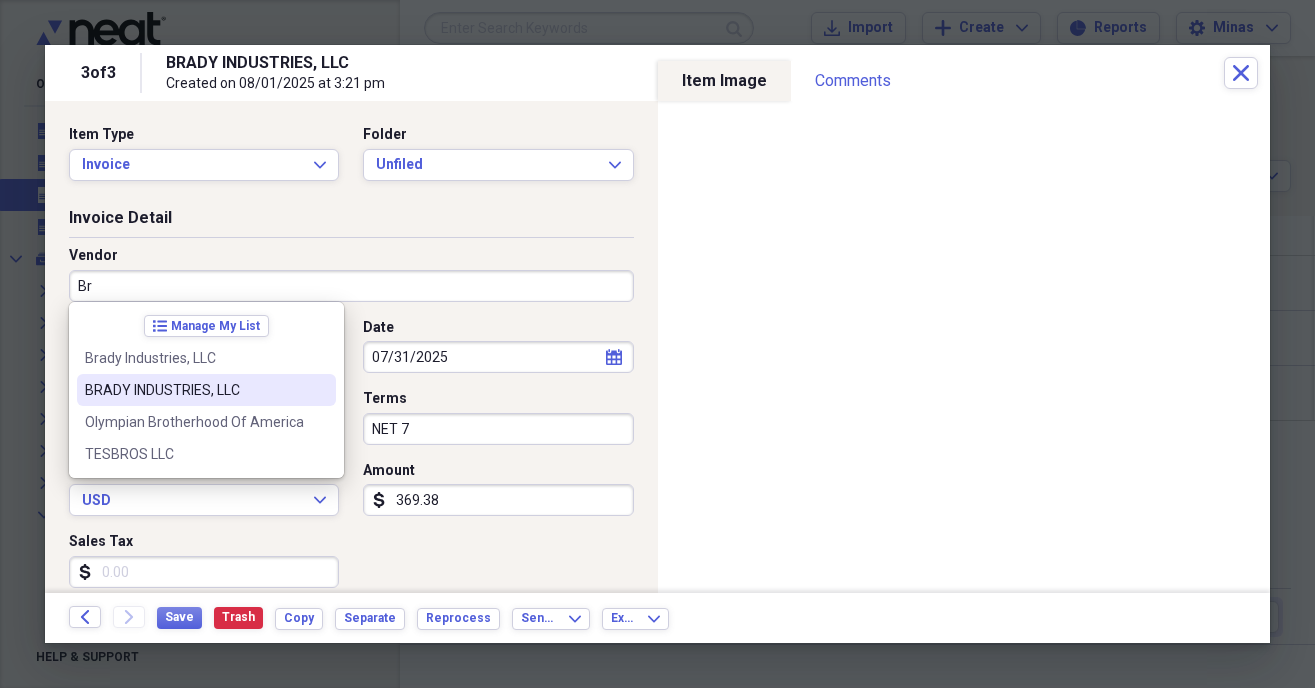 click on "BRADY INDUSTRIES, LLC" at bounding box center (194, 390) 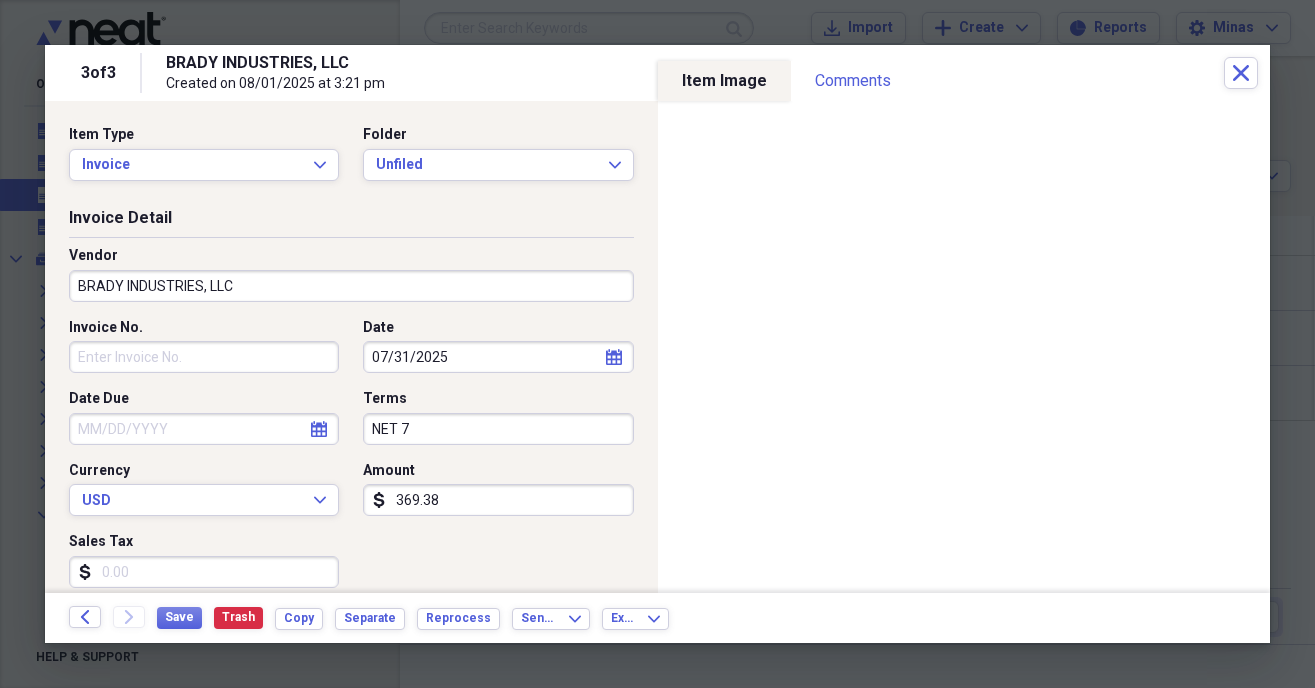 click on "Invoice No." at bounding box center [204, 357] 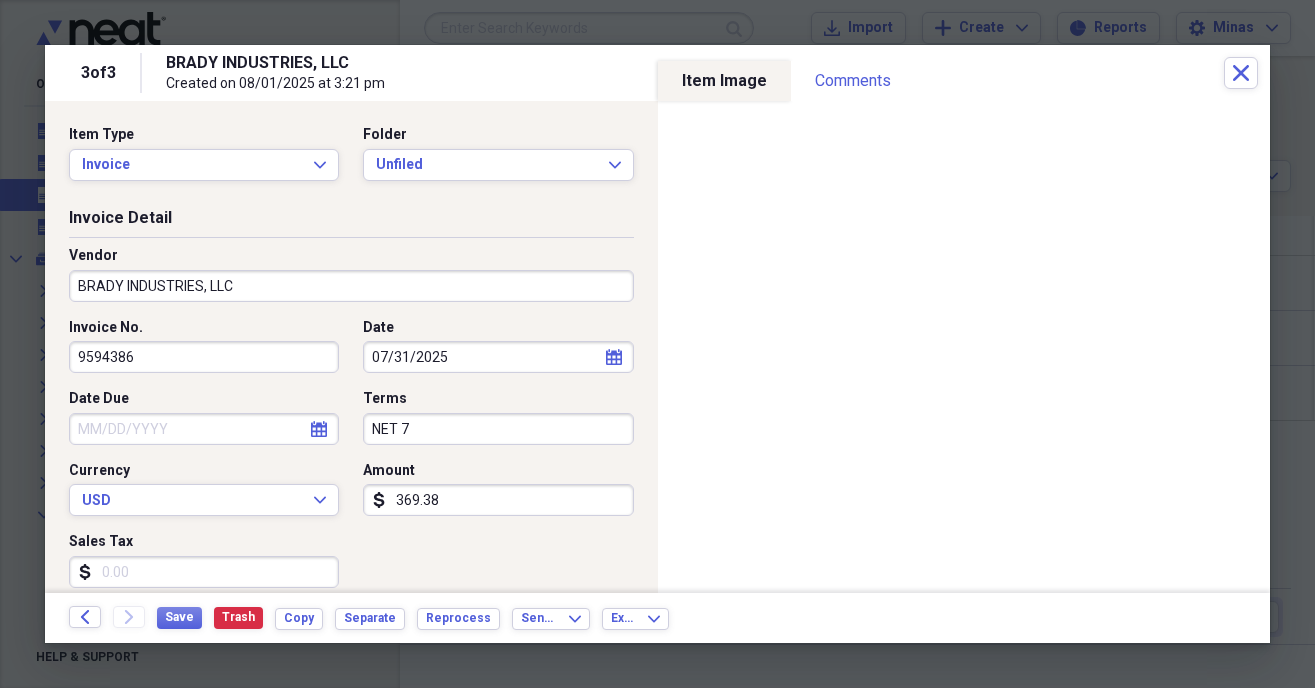 type on "9594386" 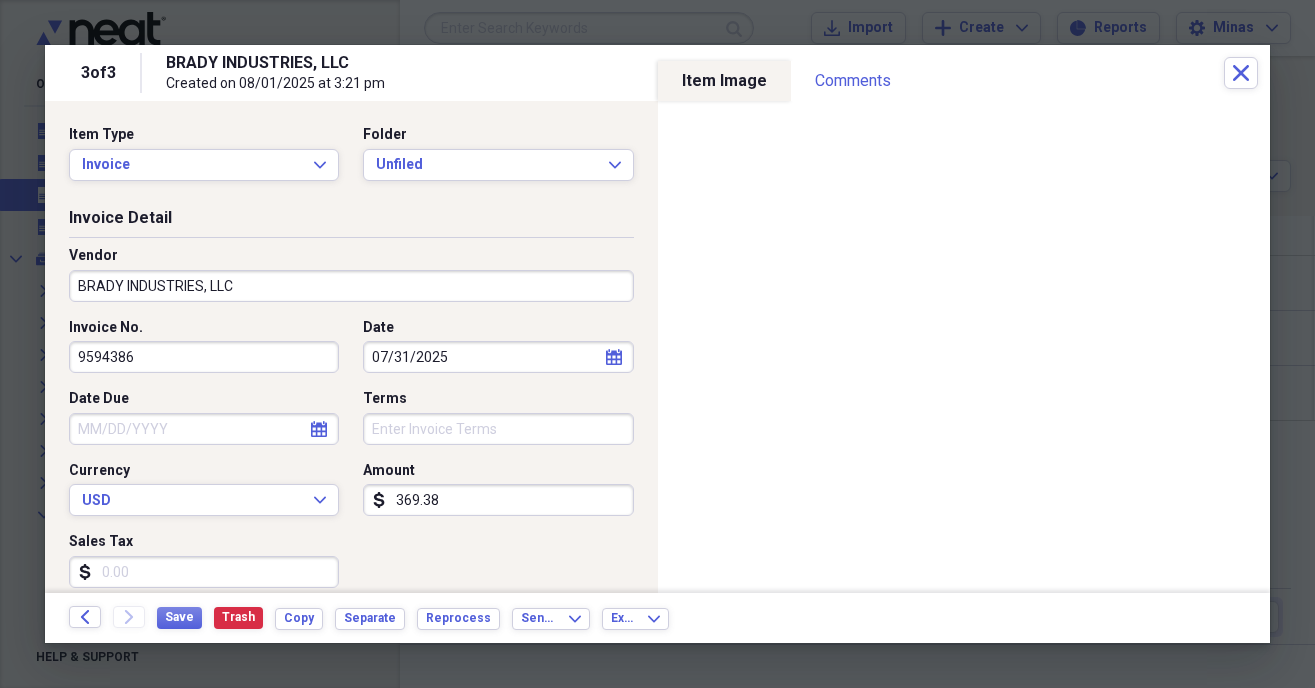 type 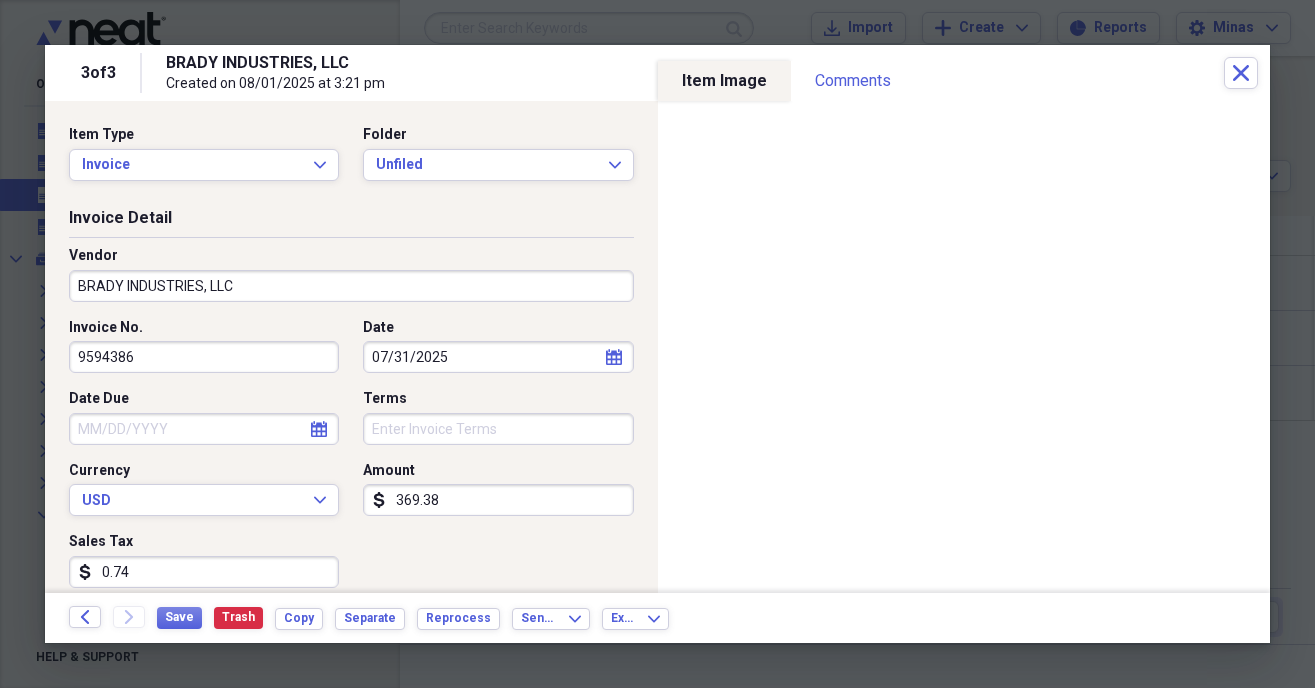 type on "7.42" 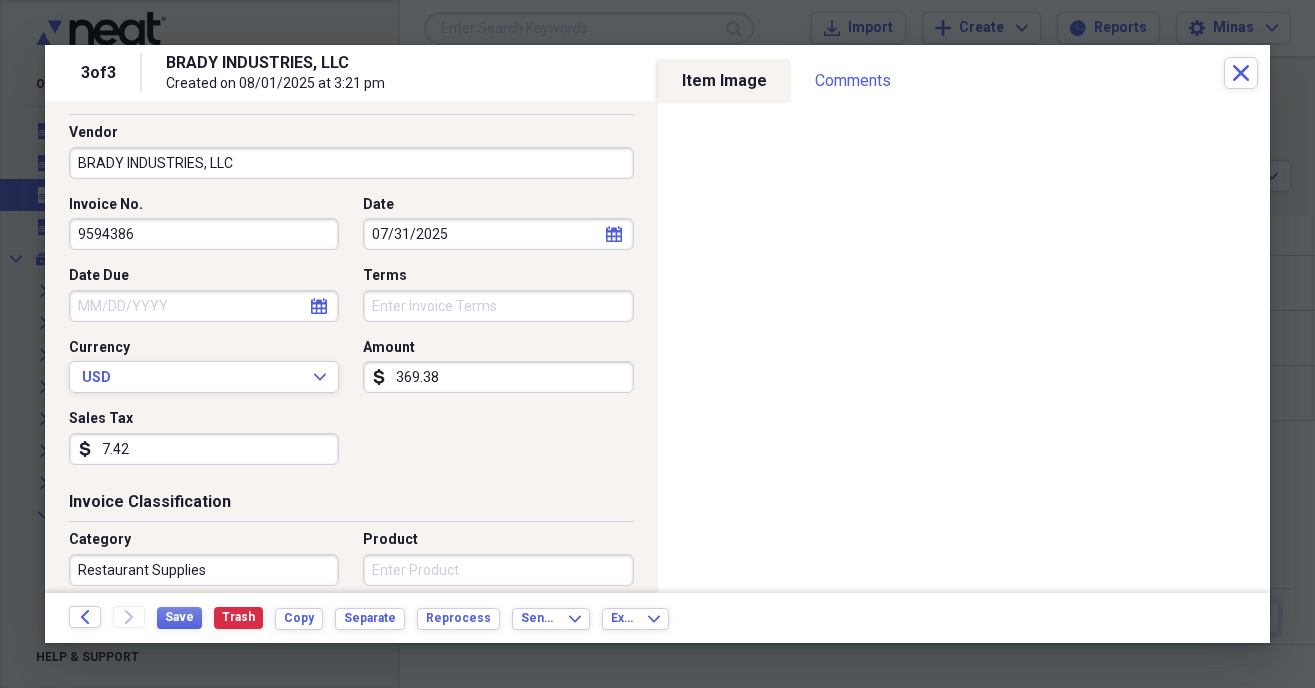 scroll, scrollTop: 228, scrollLeft: 0, axis: vertical 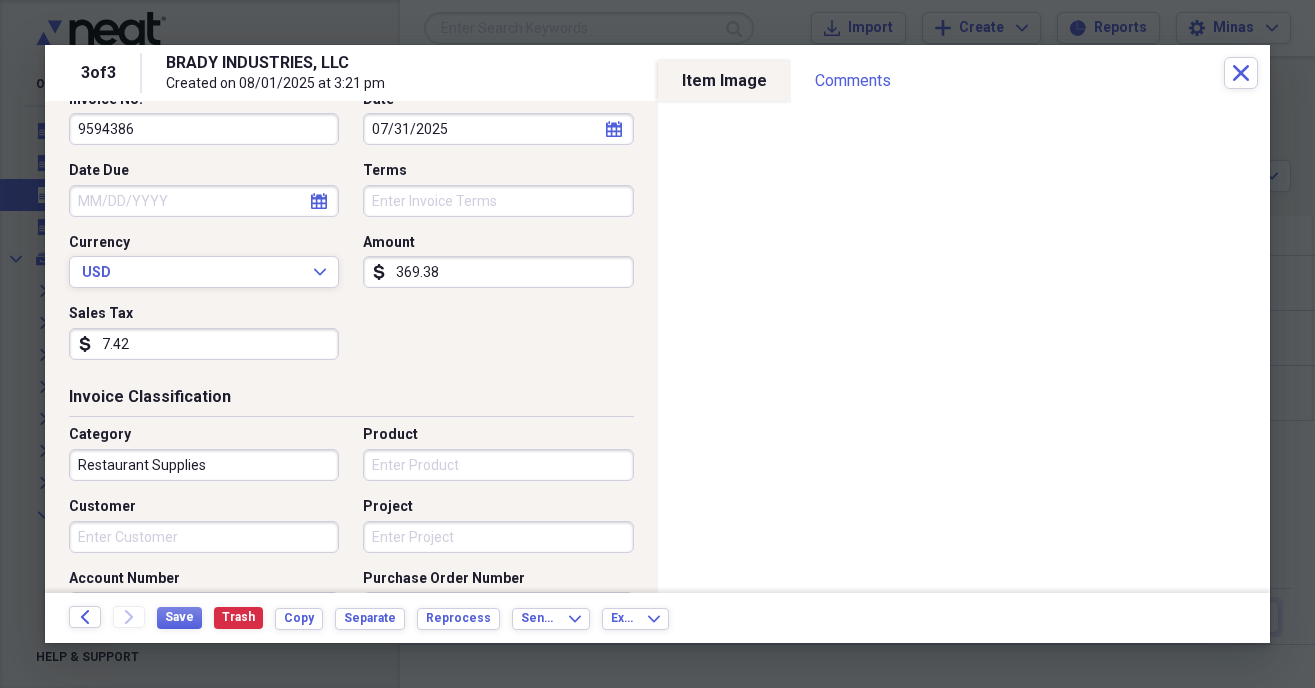 click on "Customer" at bounding box center (204, 537) 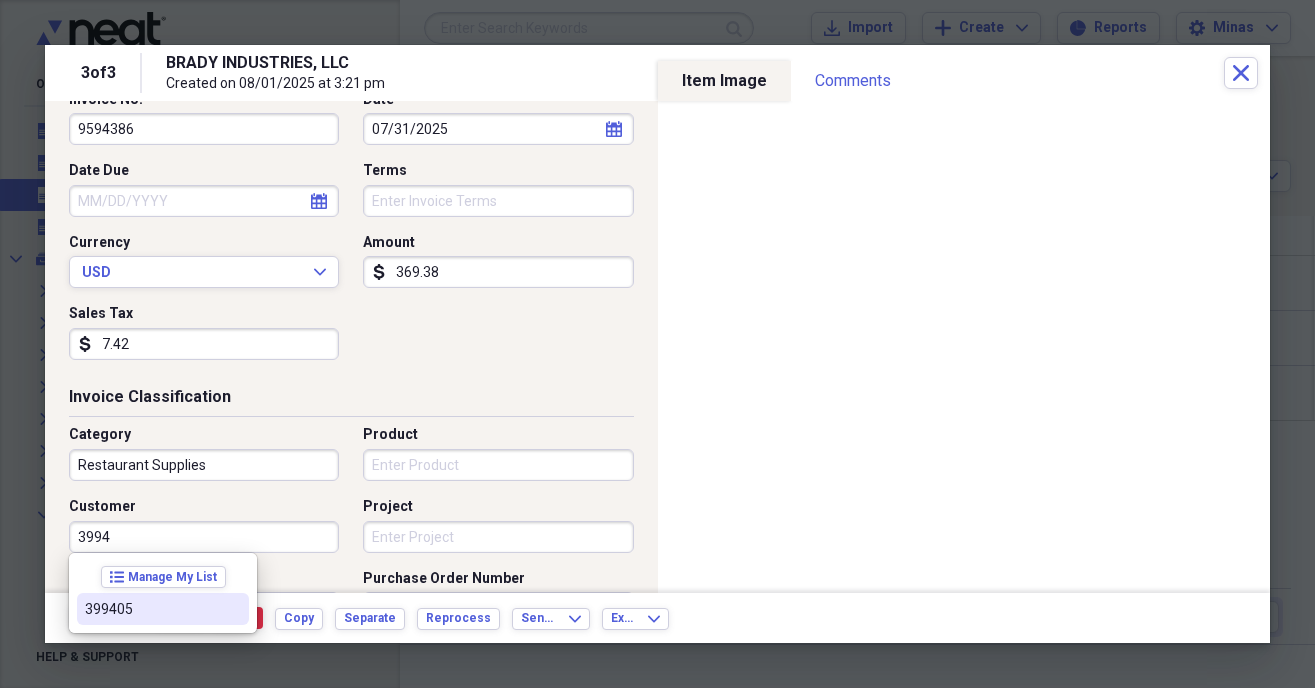 click on "399405" at bounding box center (151, 609) 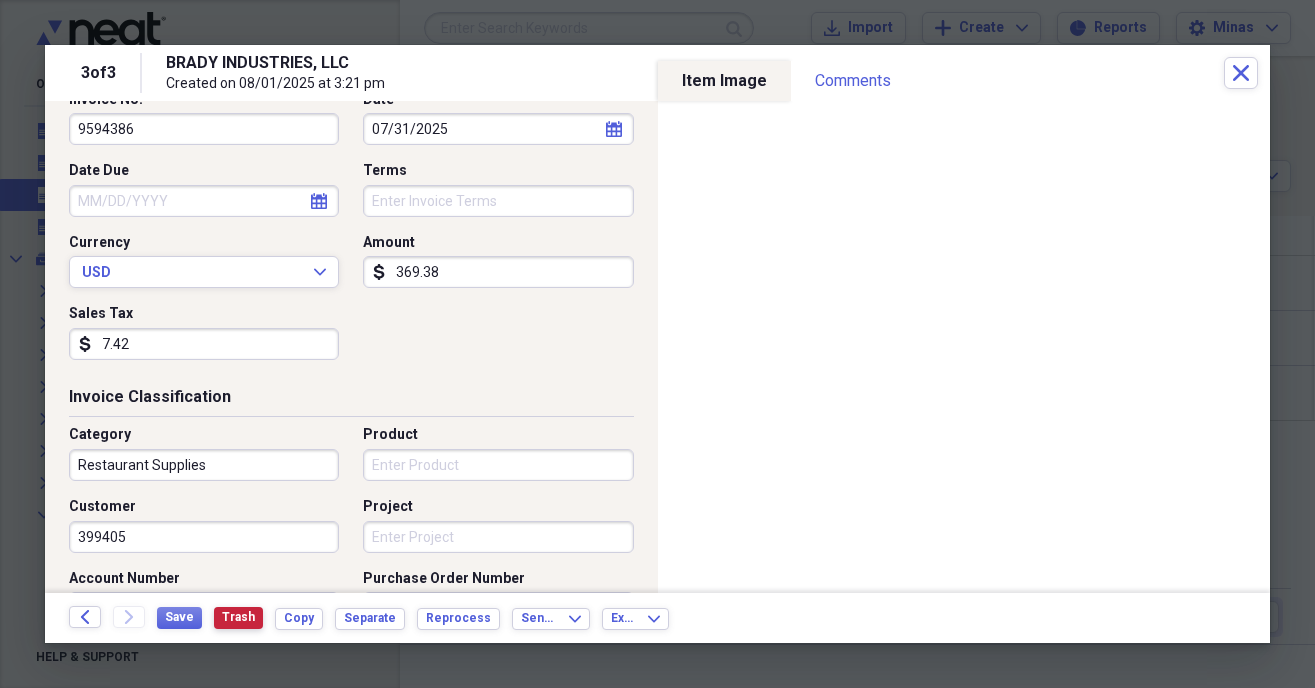 click on "Trash" at bounding box center [238, 618] 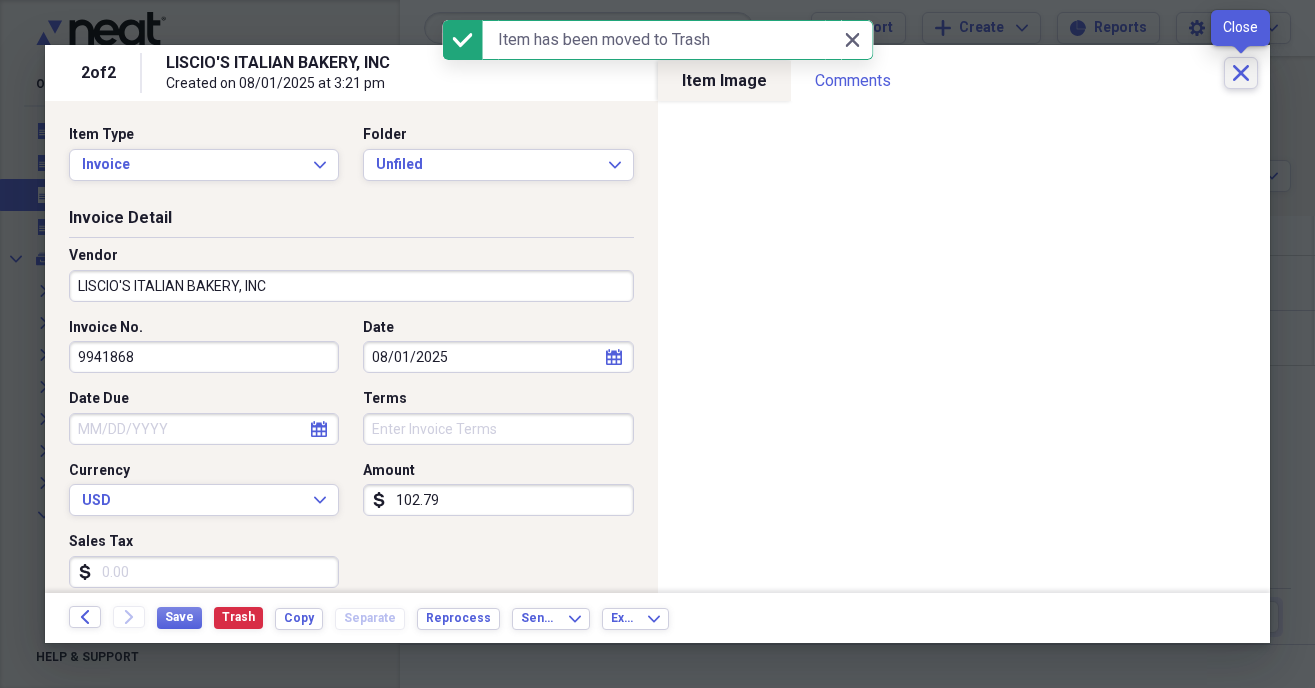 click 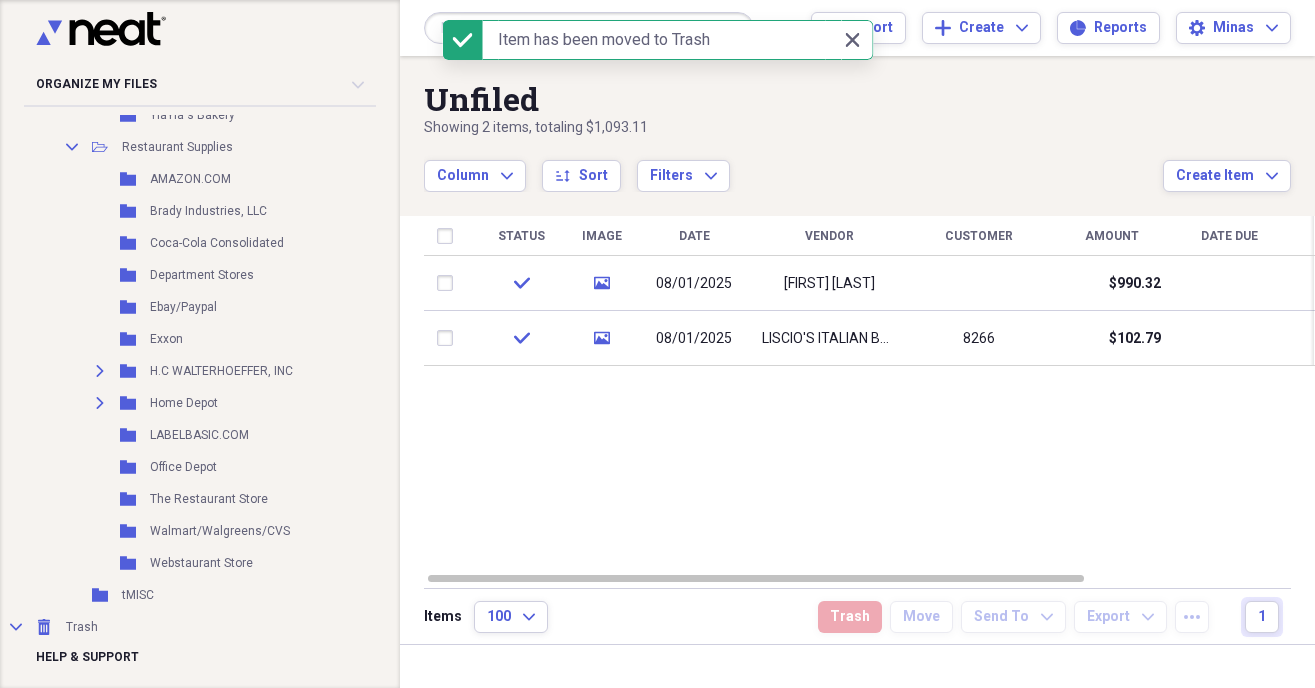 scroll, scrollTop: 1762, scrollLeft: 0, axis: vertical 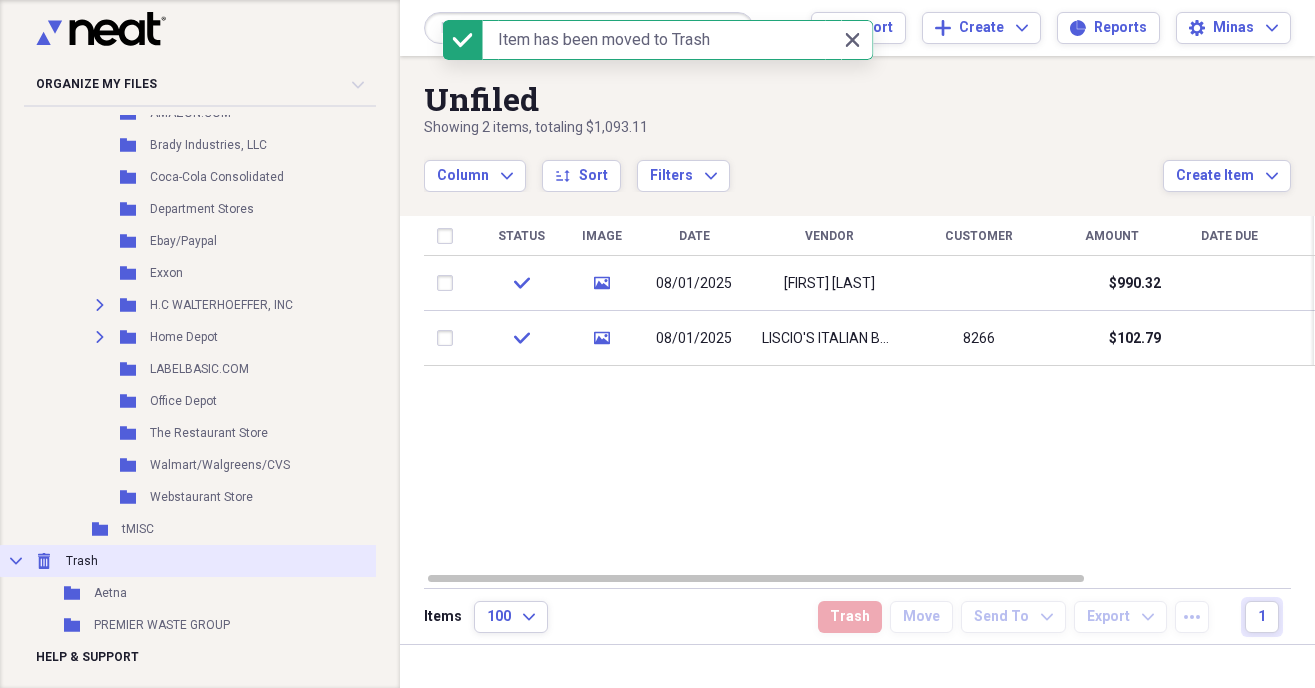 click on "Collapse Trash Trash" at bounding box center [194, 561] 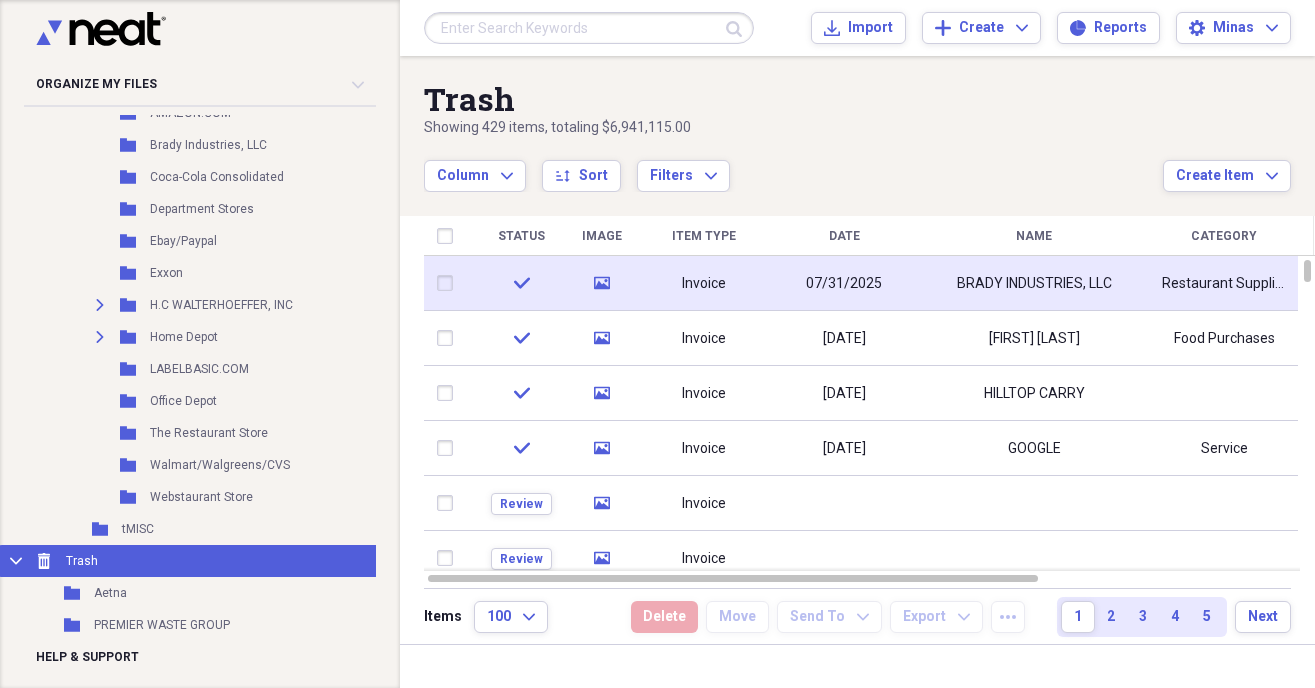 click on "07/31/2025" at bounding box center (844, 283) 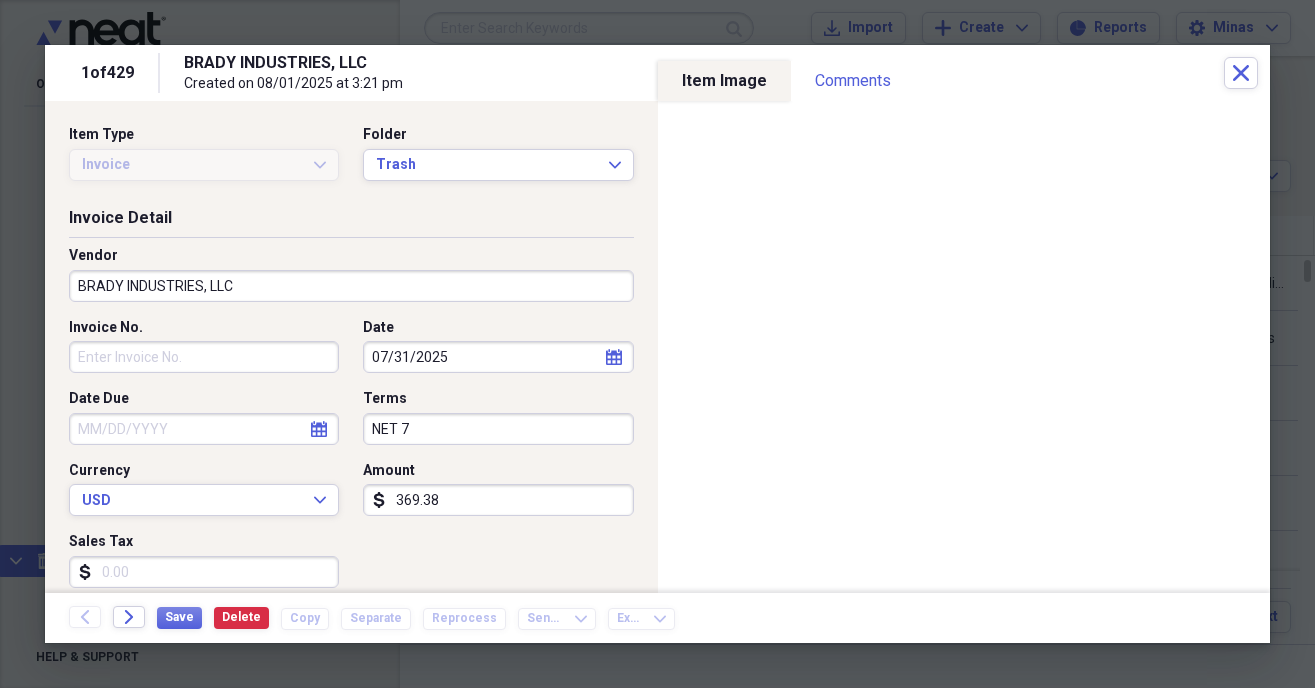 click on "NET 7" at bounding box center [498, 429] 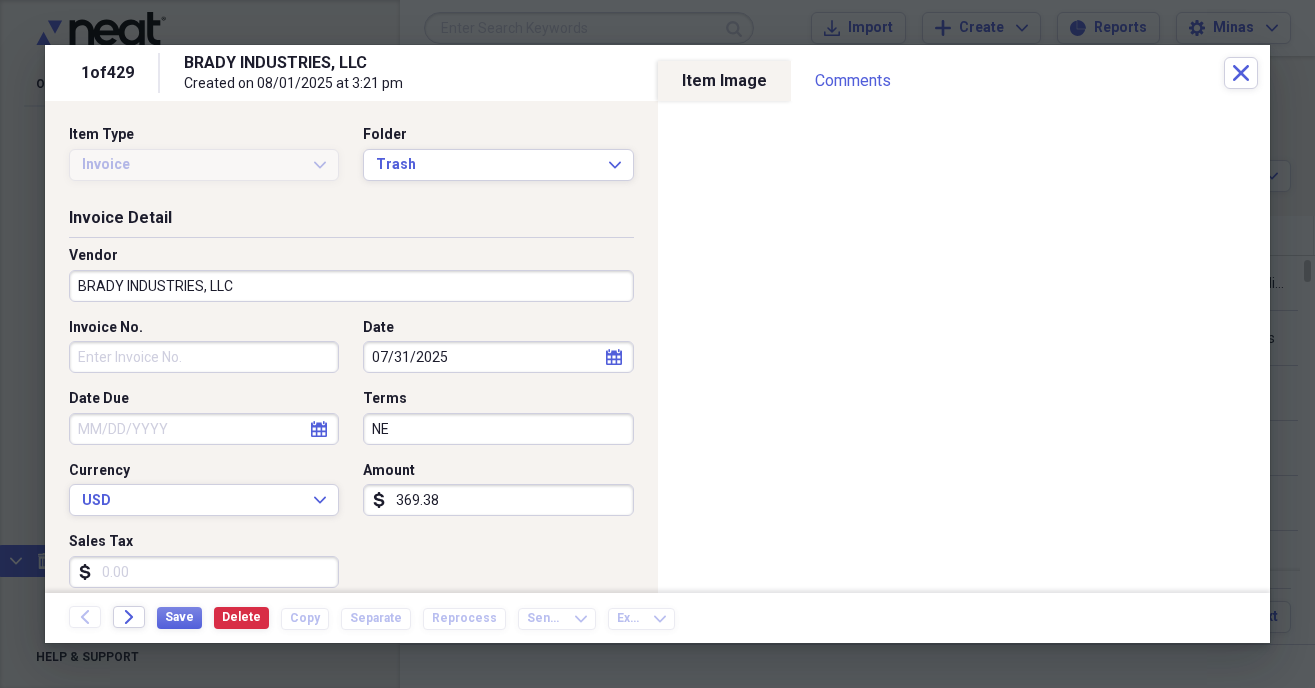 type on "N" 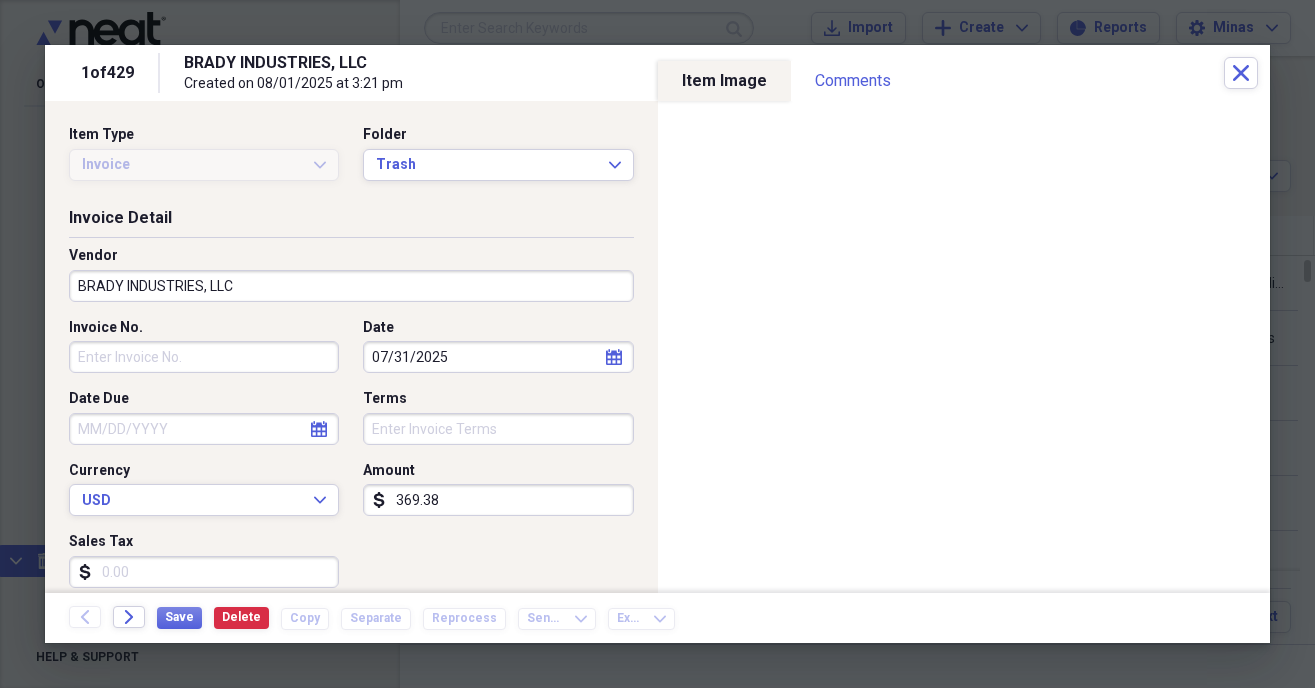 type 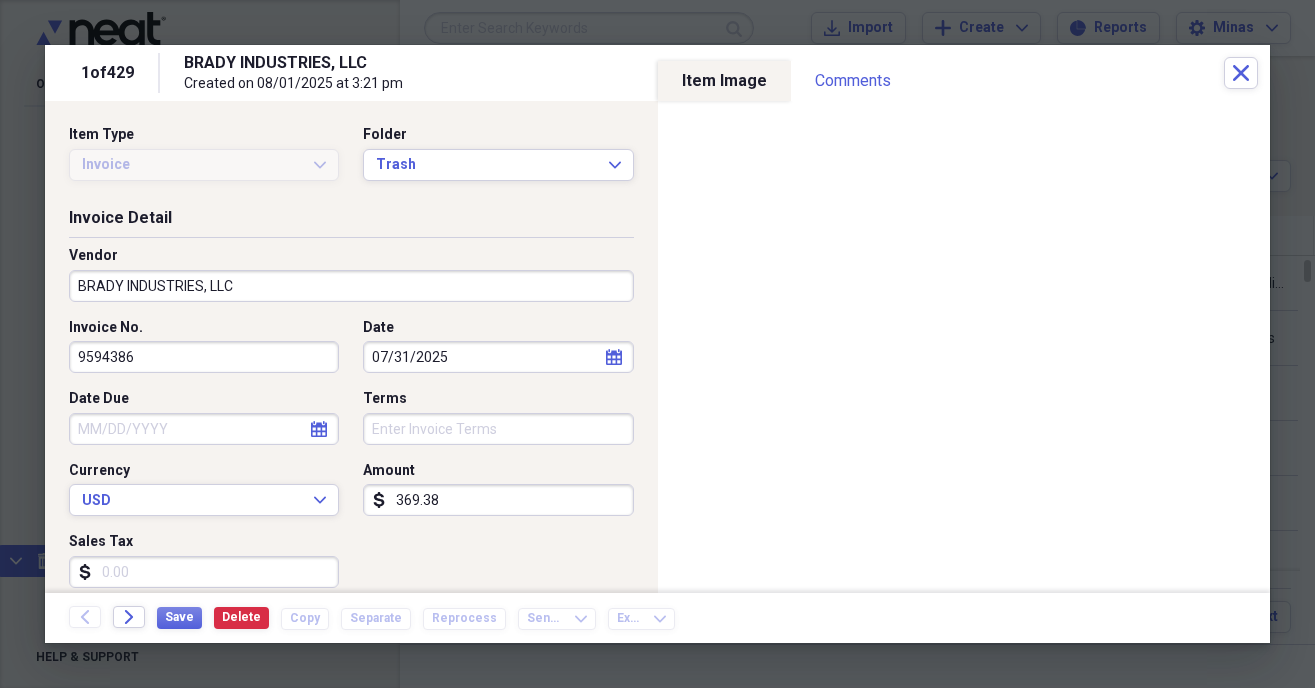 scroll, scrollTop: 114, scrollLeft: 0, axis: vertical 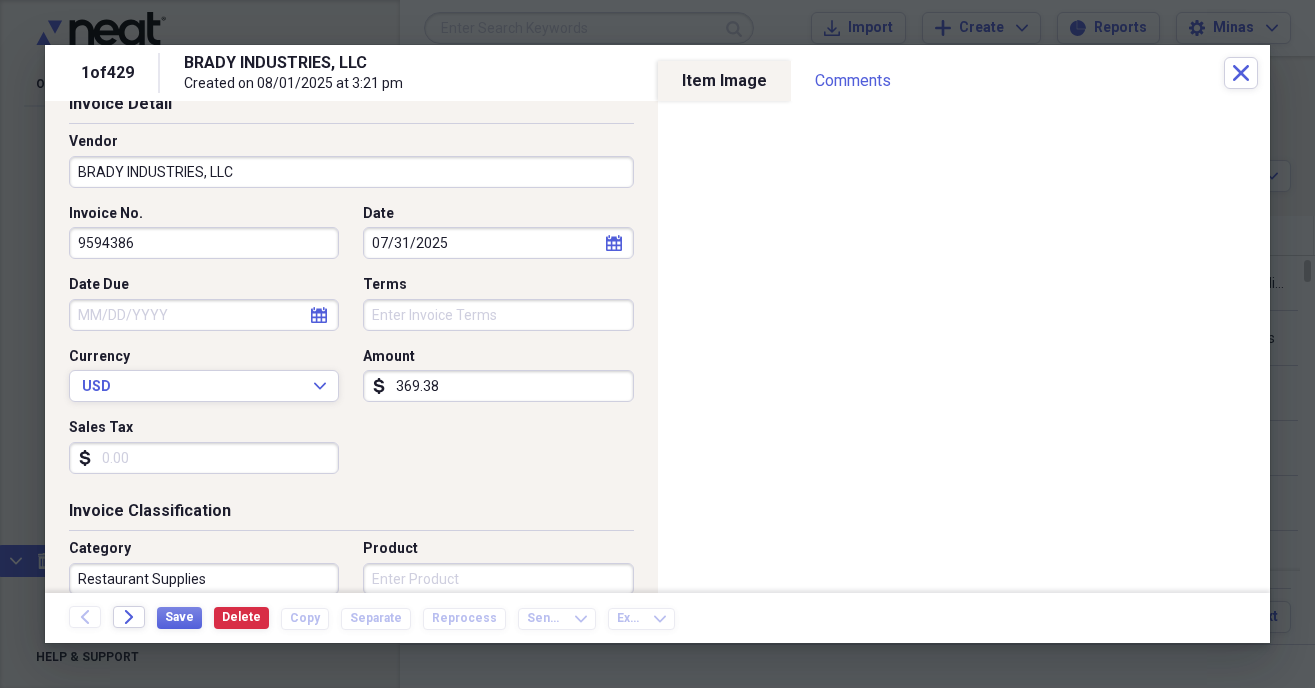 type on "9594386" 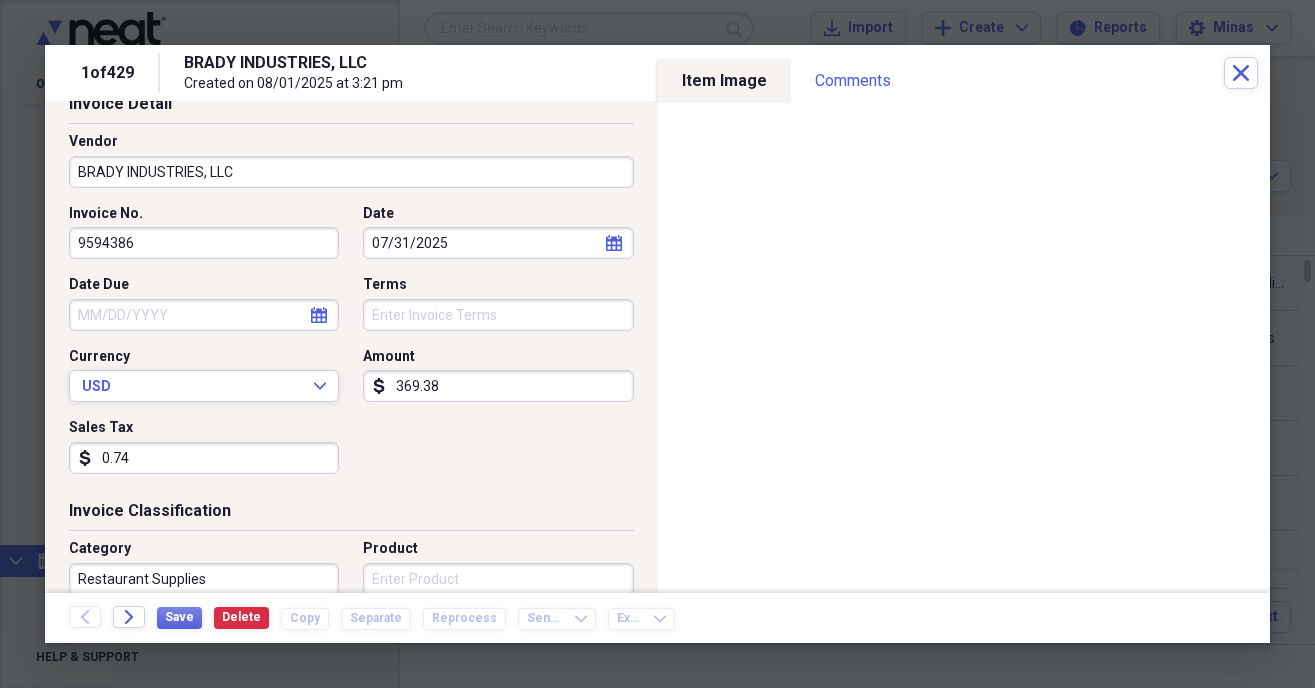 type on "7.42" 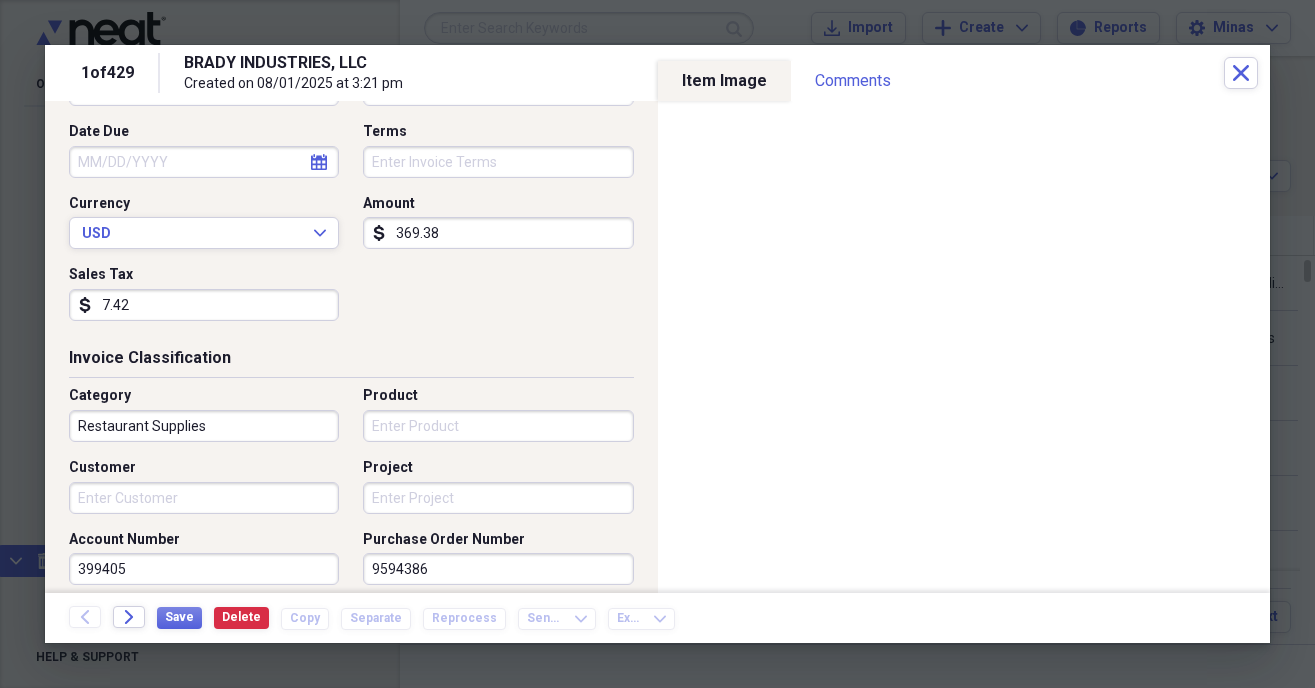 scroll, scrollTop: 342, scrollLeft: 0, axis: vertical 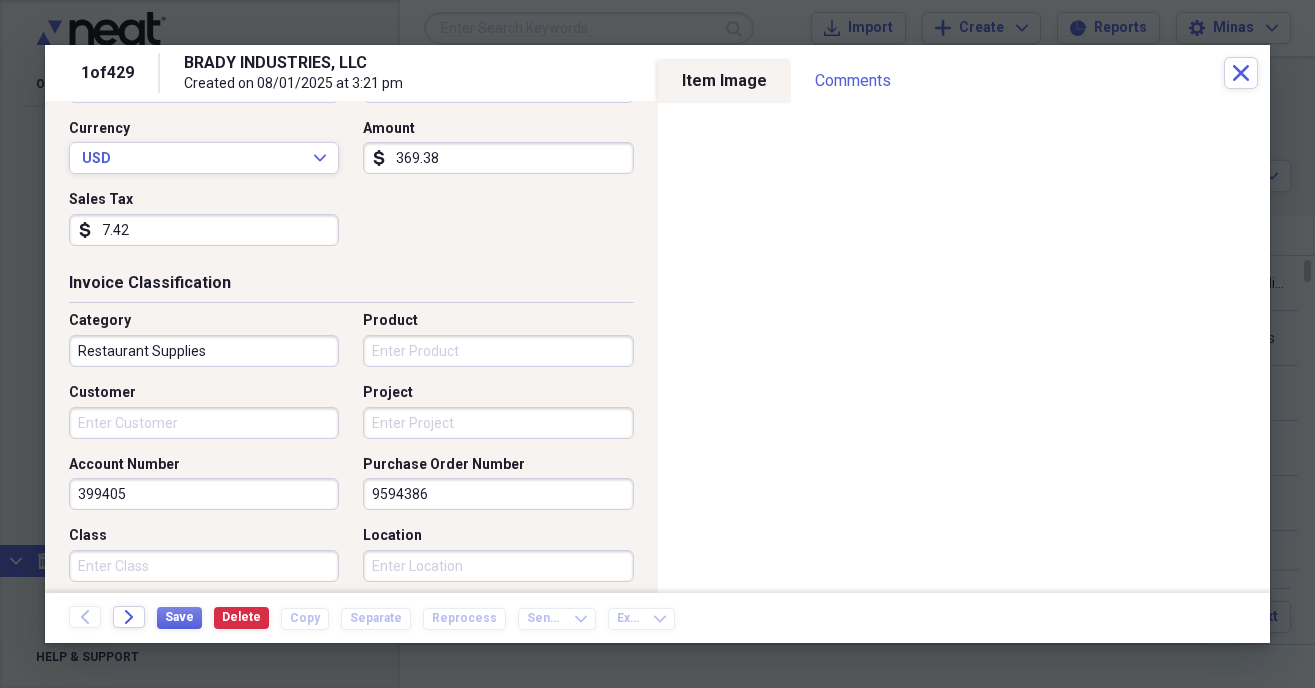 click on "Customer" at bounding box center [204, 423] 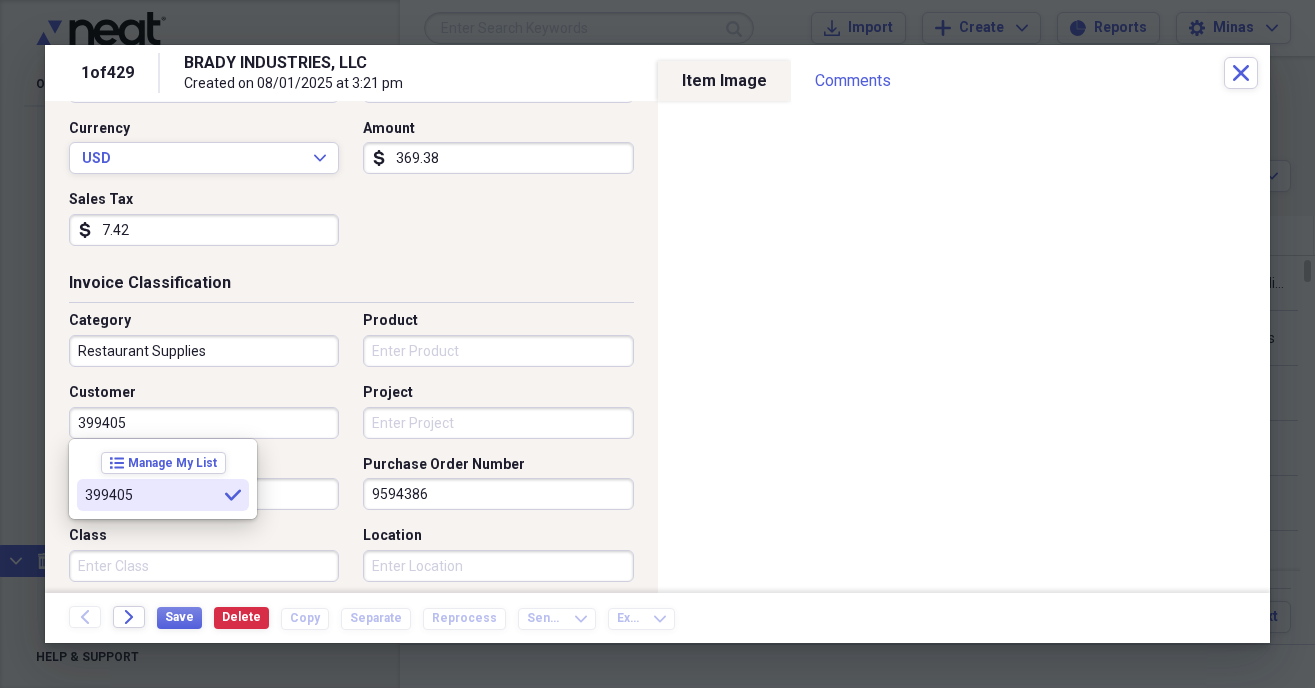 type on "399405" 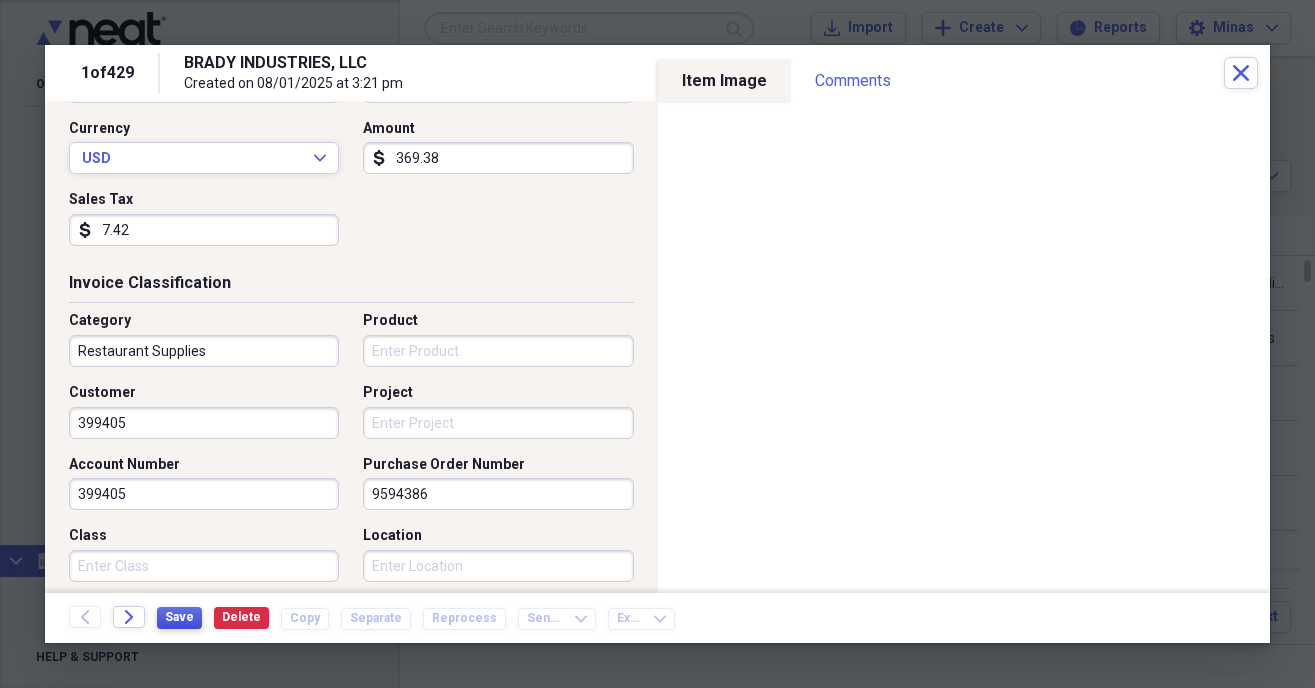 click on "Save" at bounding box center (179, 617) 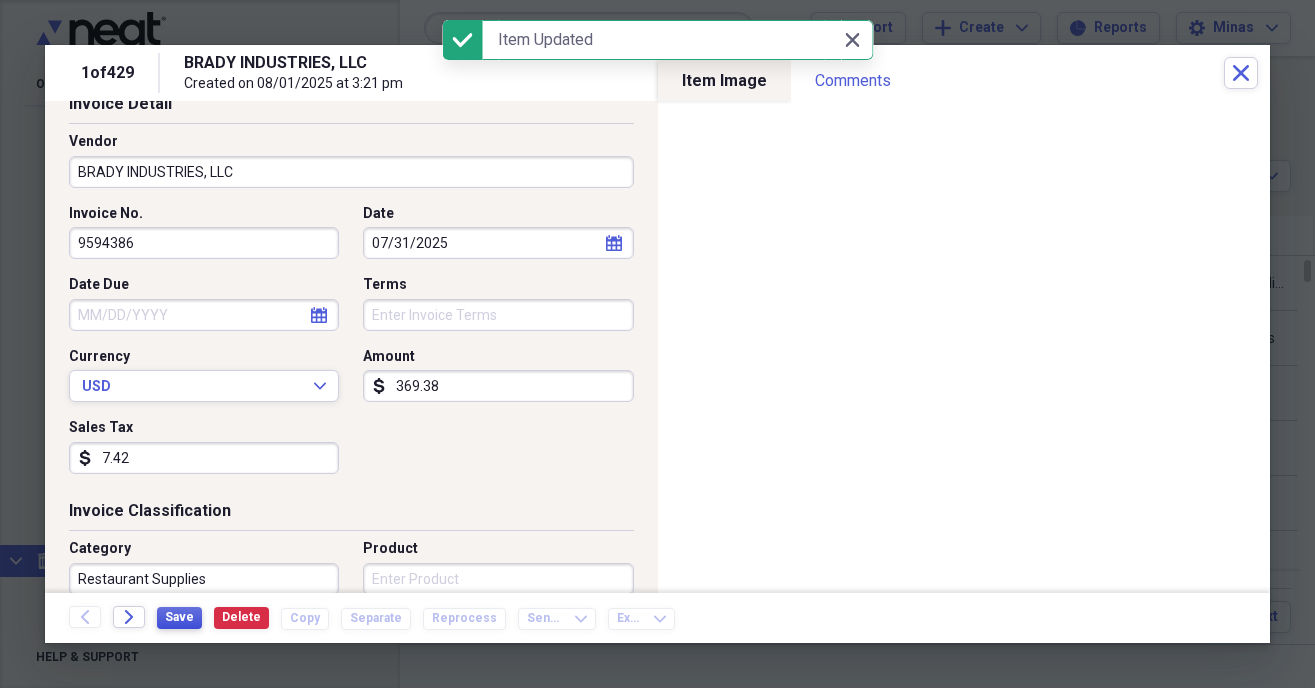 scroll, scrollTop: 0, scrollLeft: 0, axis: both 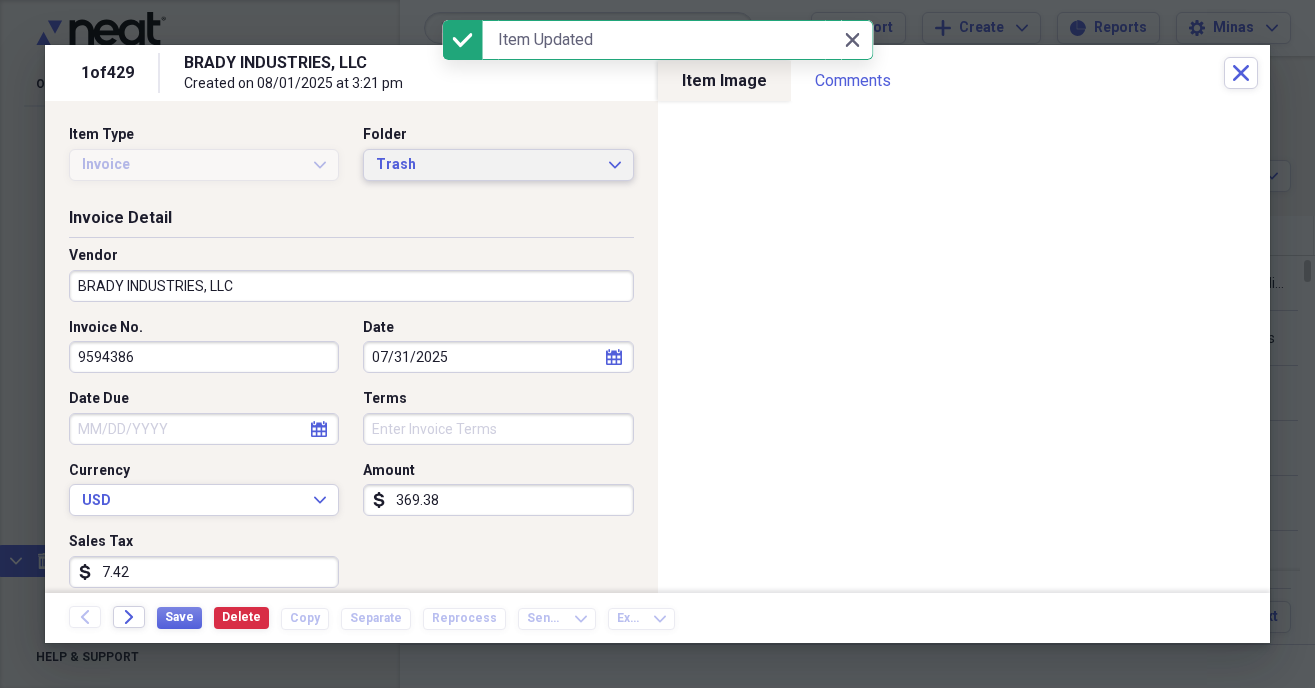 click on "Trash" at bounding box center (486, 165) 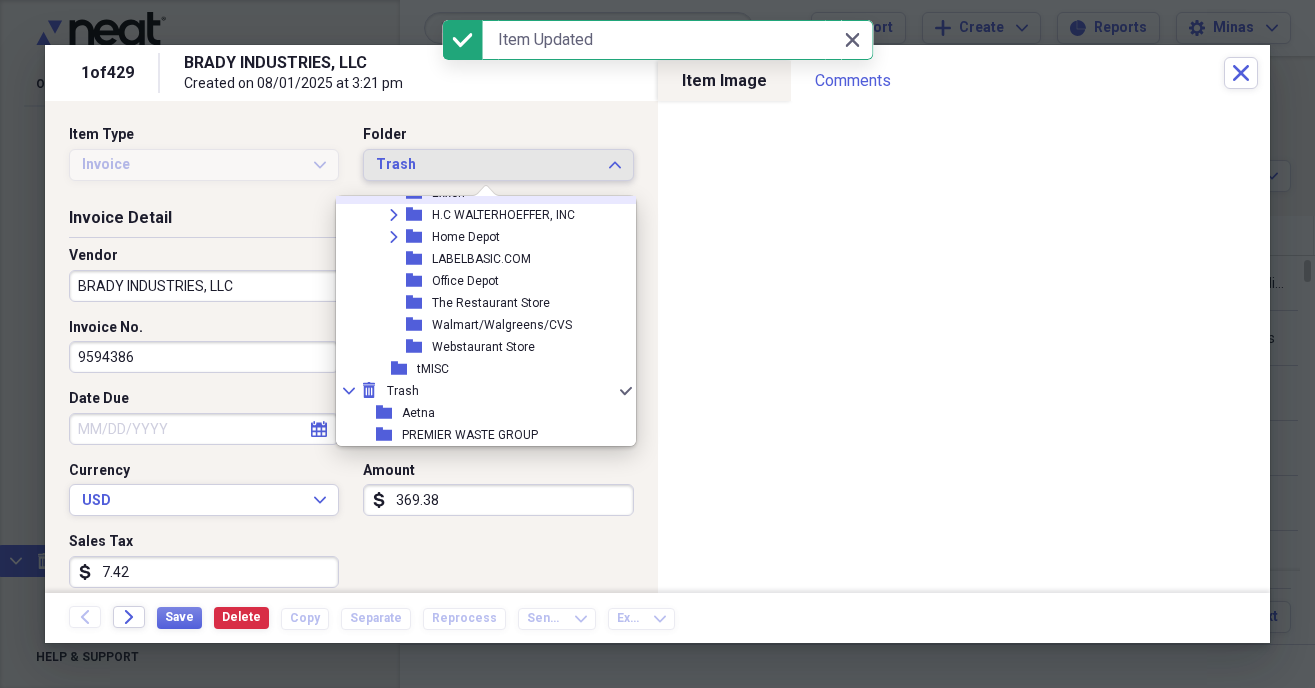 scroll, scrollTop: 2705, scrollLeft: 0, axis: vertical 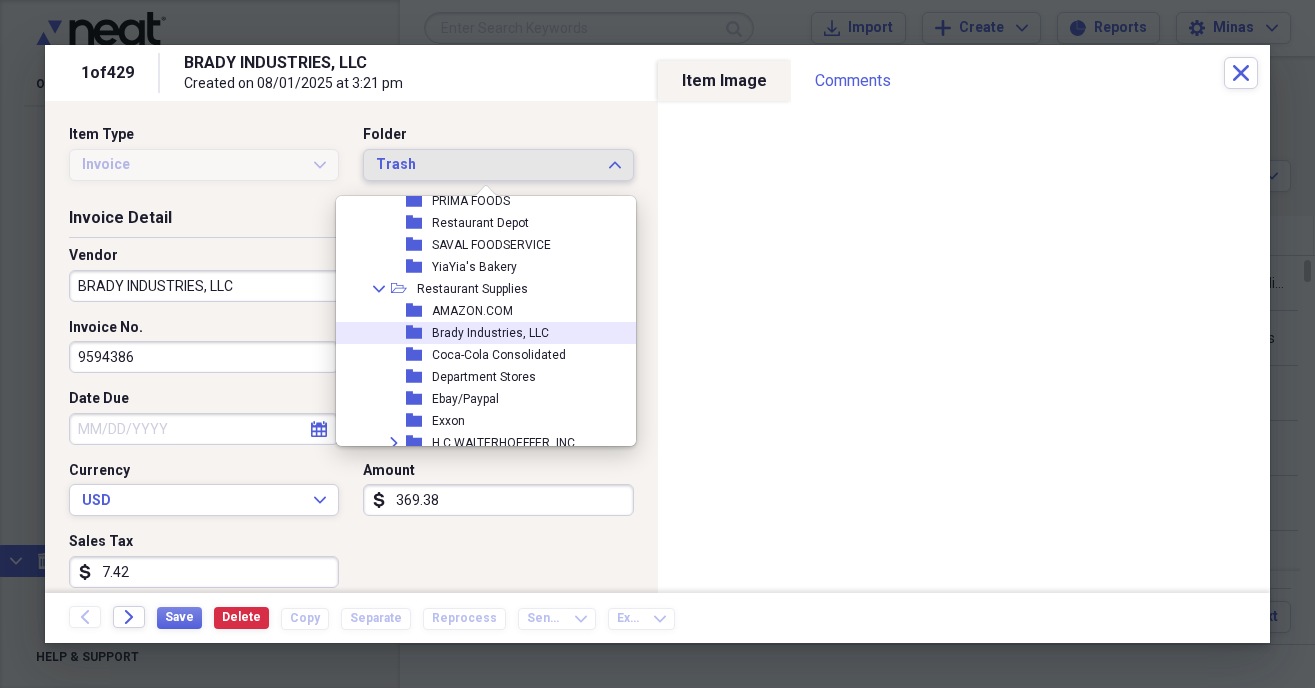 click on "Brady Industries, LLC" at bounding box center (490, 333) 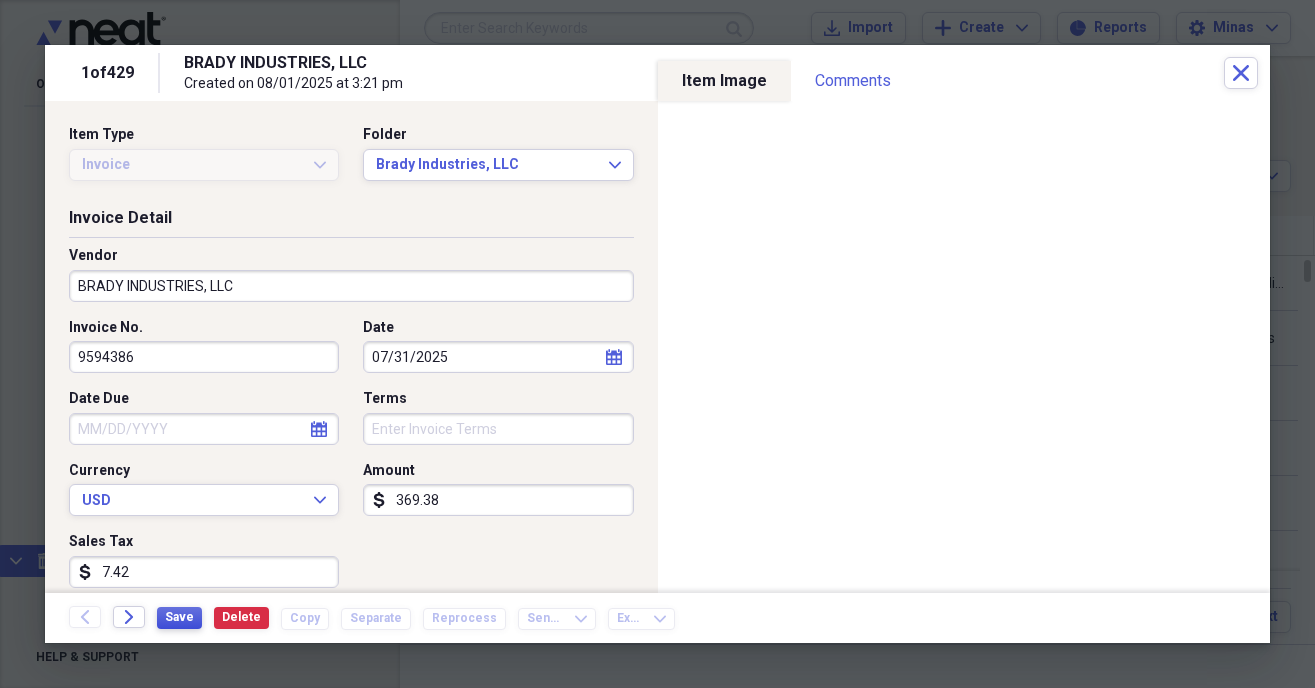 click on "Save" at bounding box center [179, 617] 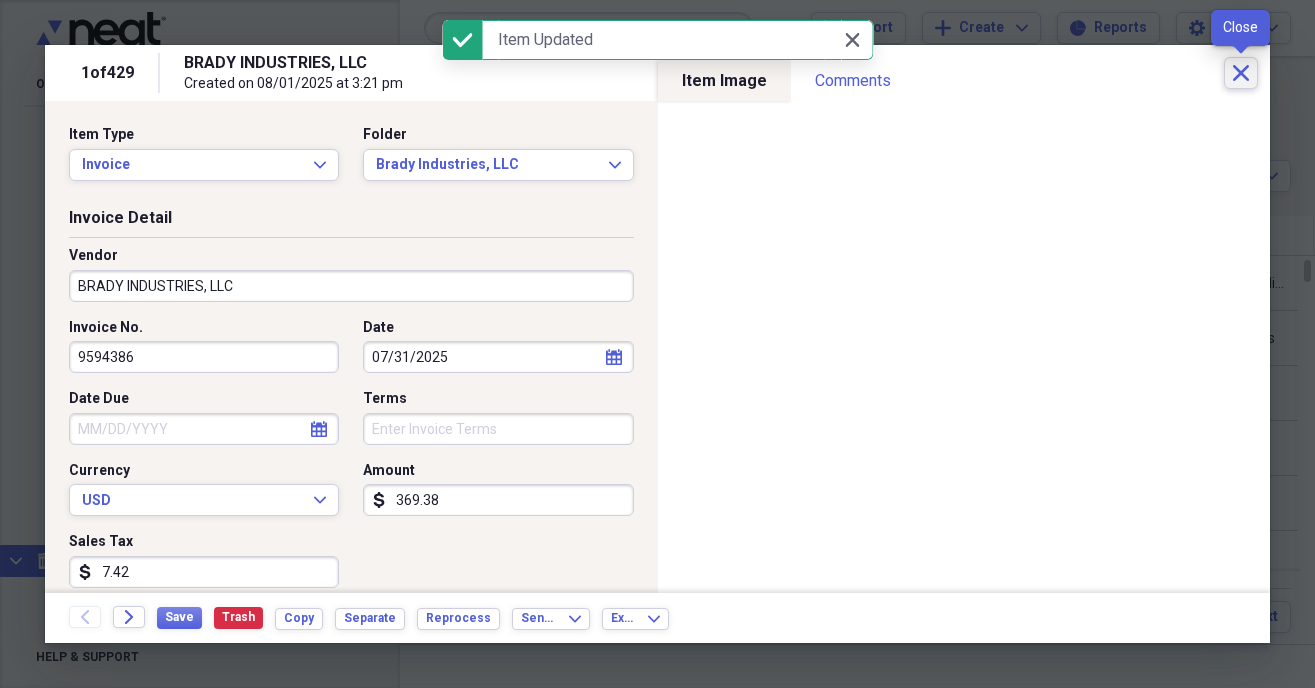 click on "Close" 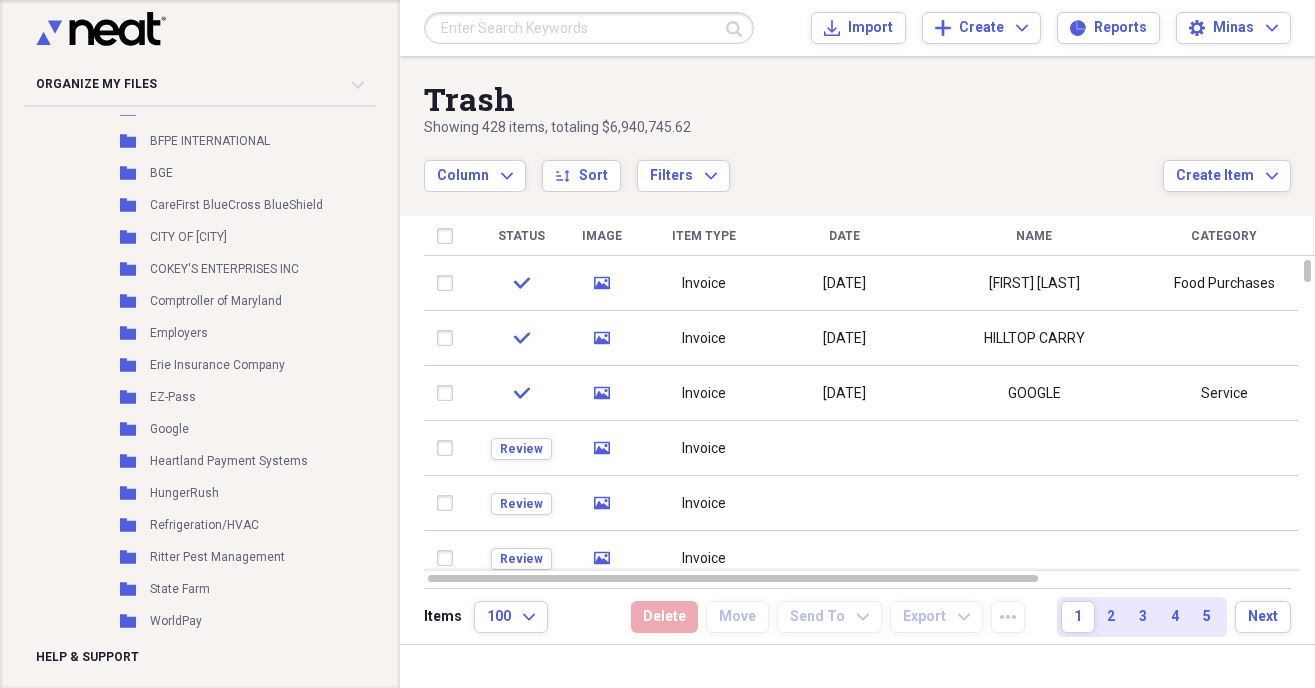scroll, scrollTop: 0, scrollLeft: 0, axis: both 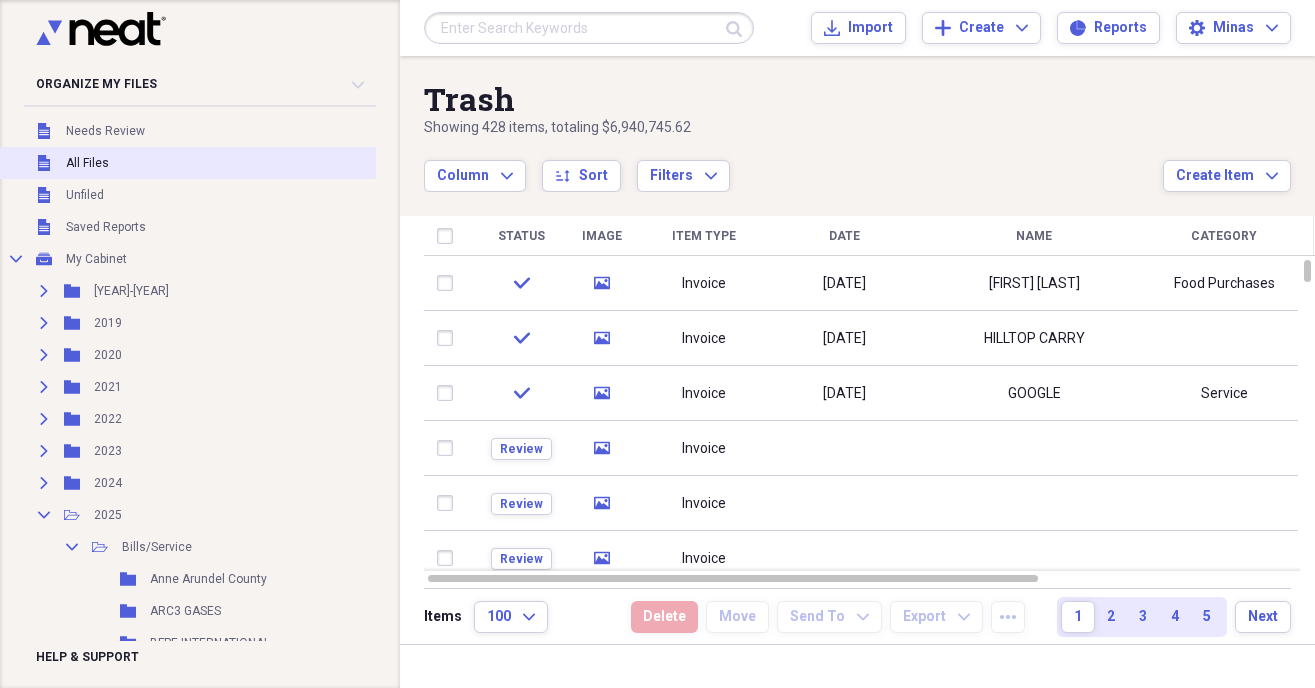 click on "Unfiled All Files" at bounding box center (194, 163) 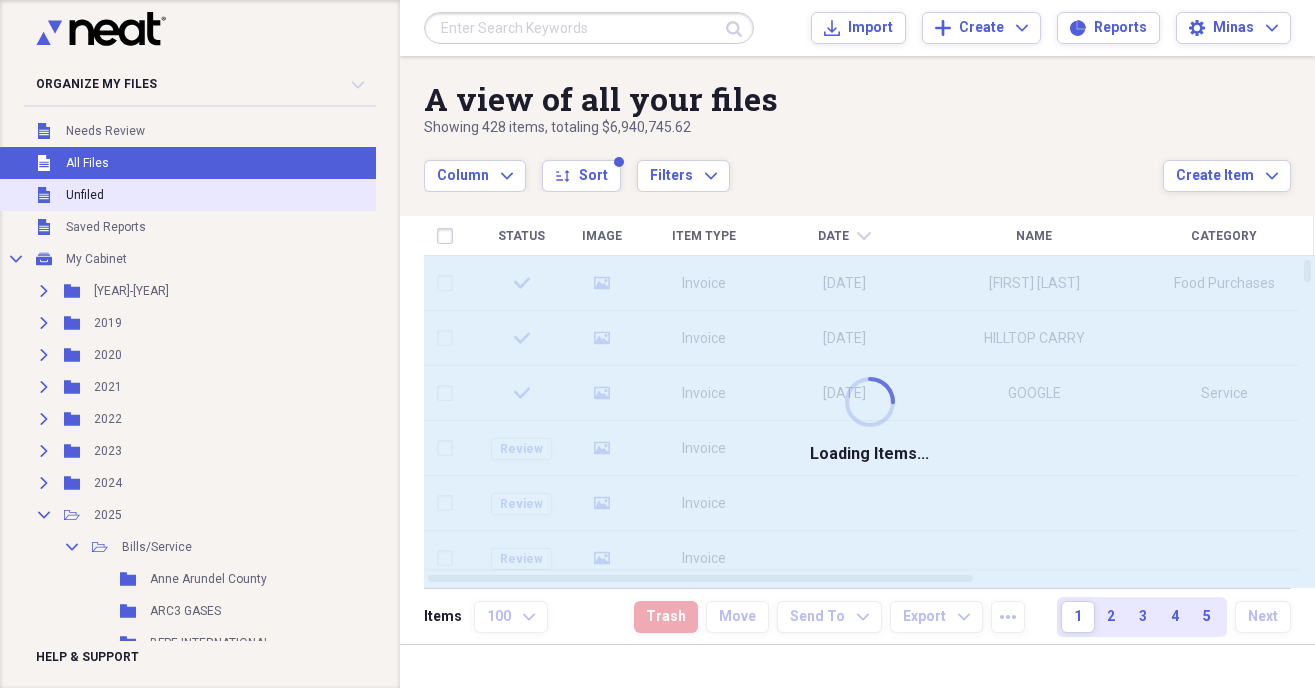 click on "Unfiled Unfiled" at bounding box center [194, 195] 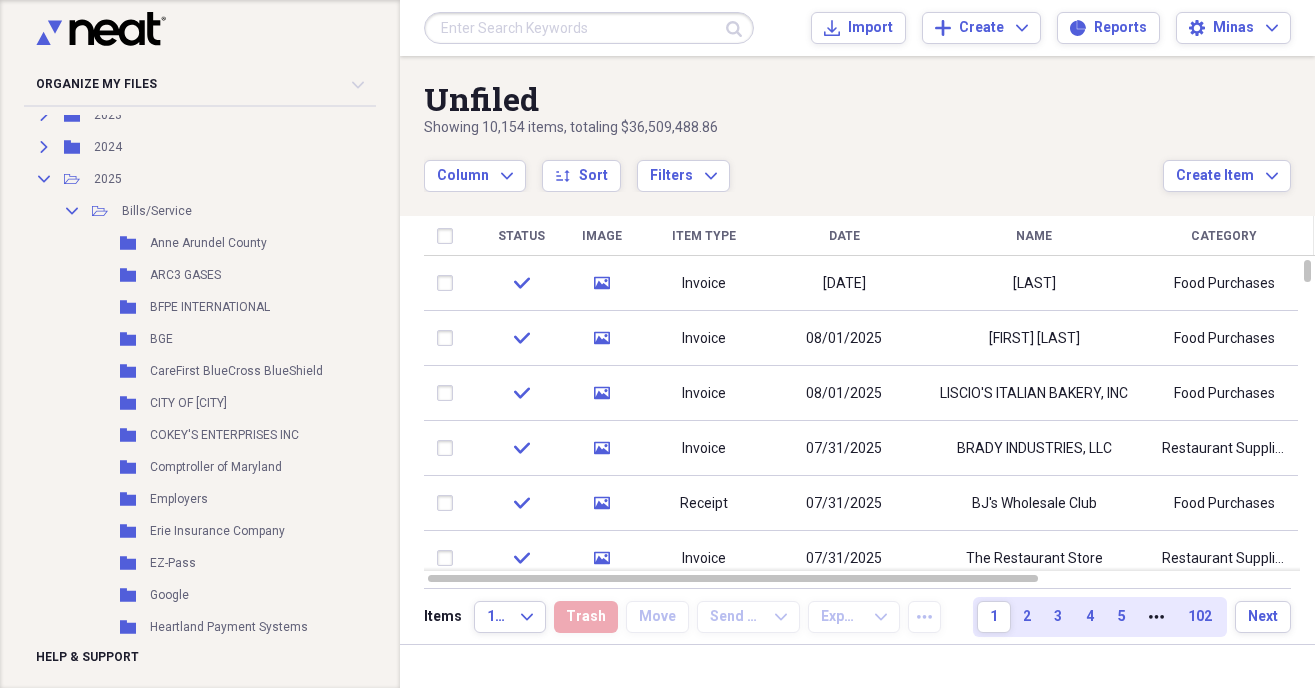 scroll, scrollTop: 0, scrollLeft: 0, axis: both 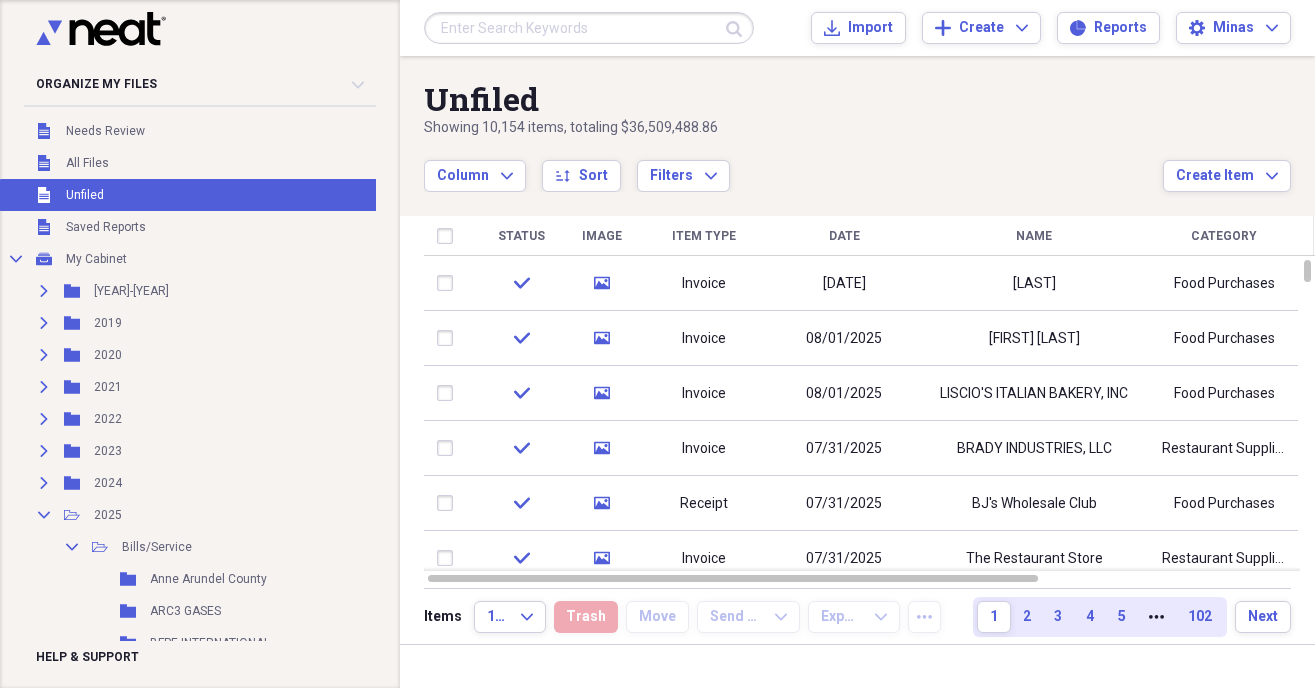 click on "Unfiled Unfiled" at bounding box center [194, 195] 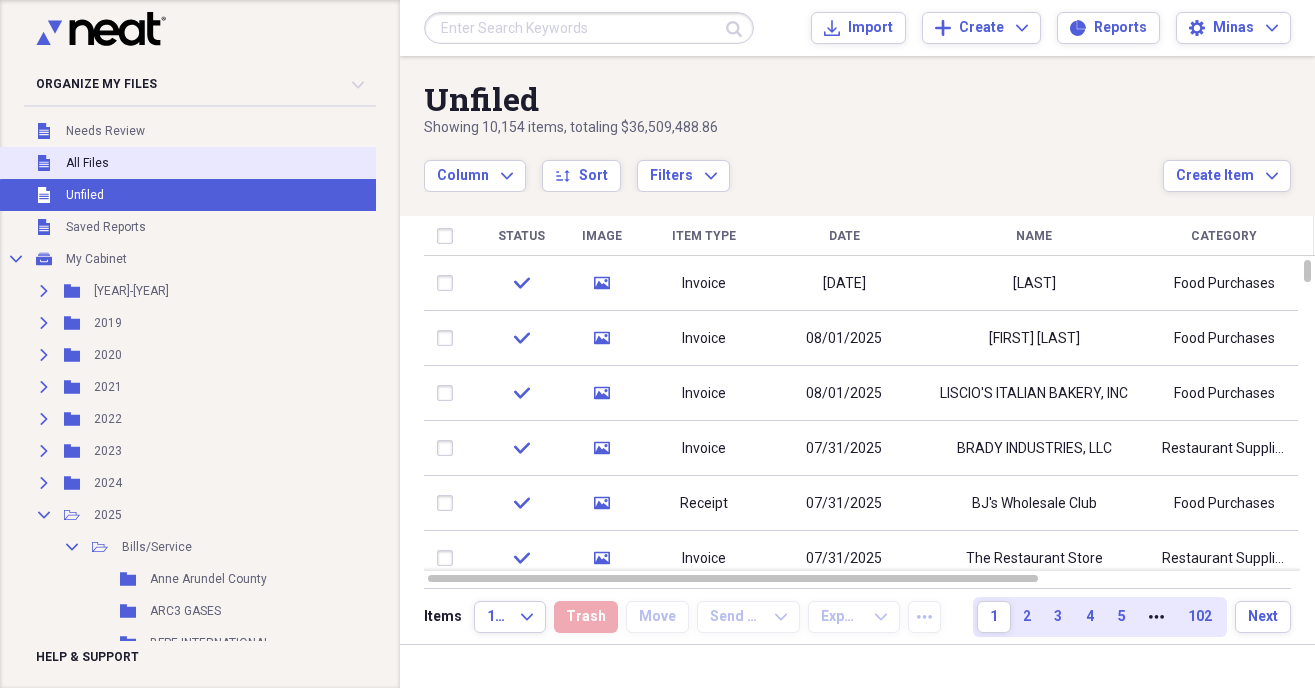 click on "Unfiled All Files" at bounding box center (194, 163) 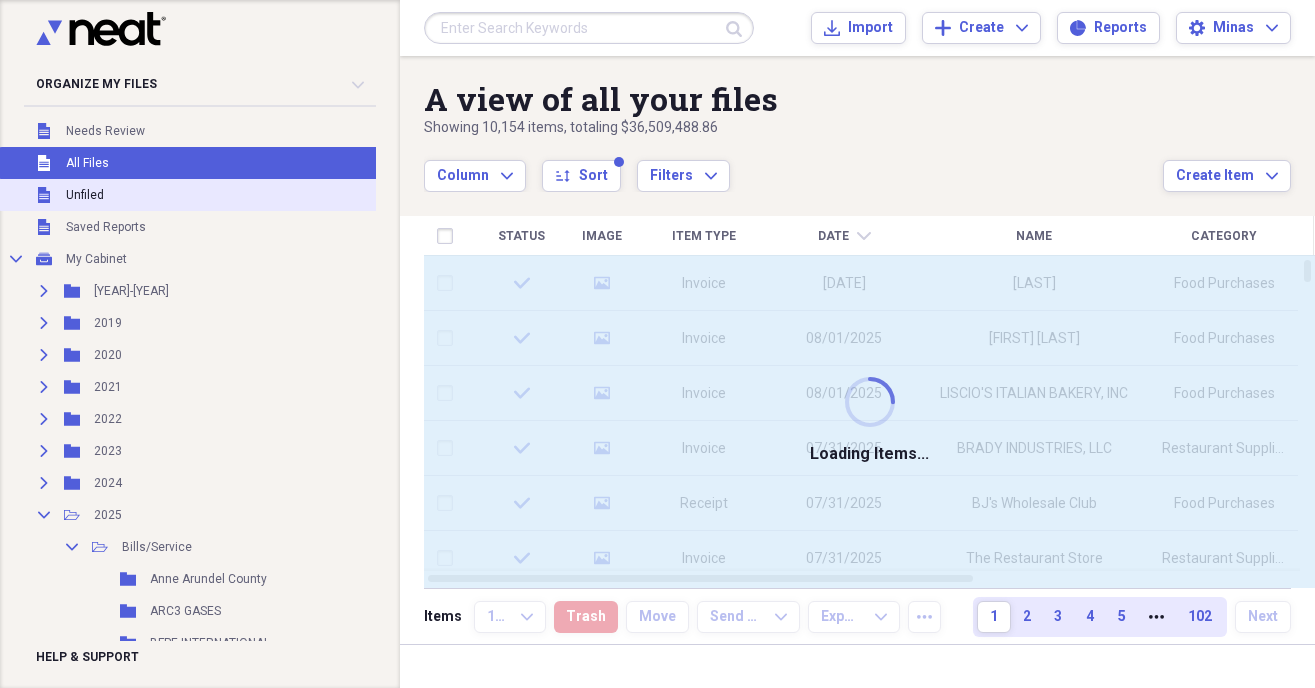 click on "Unfiled Unfiled" at bounding box center [194, 195] 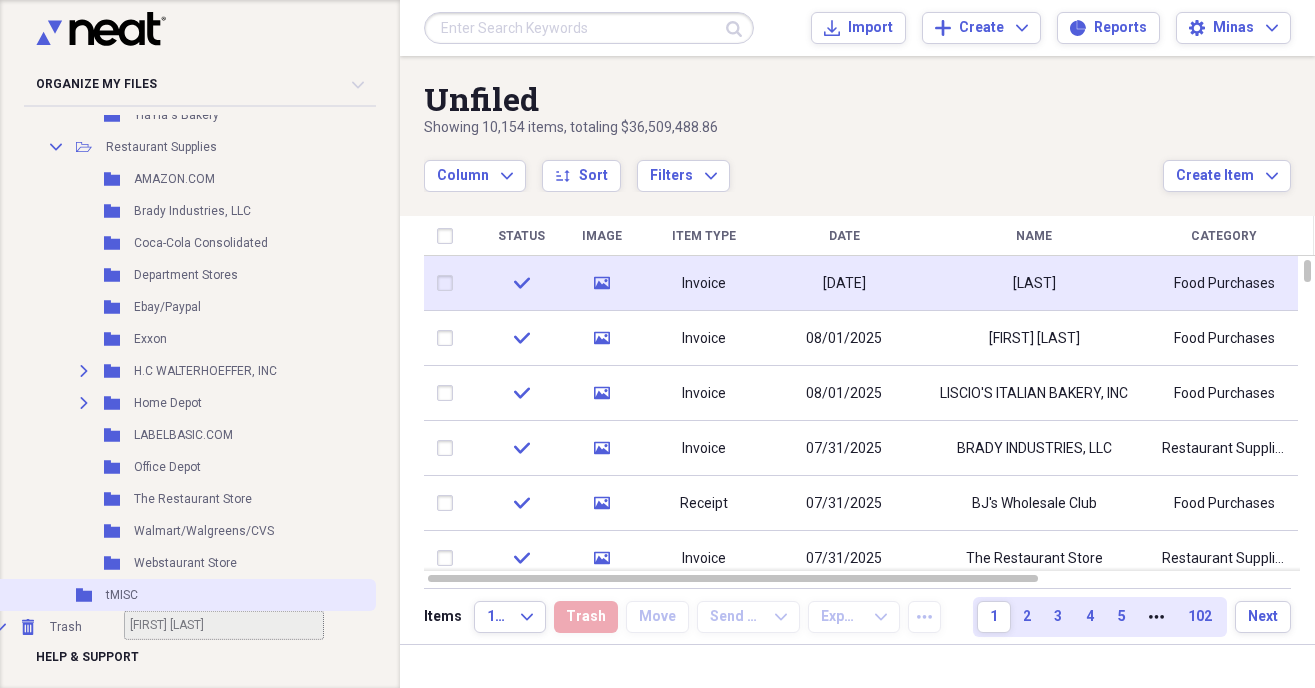 scroll, scrollTop: 1762, scrollLeft: 20, axis: both 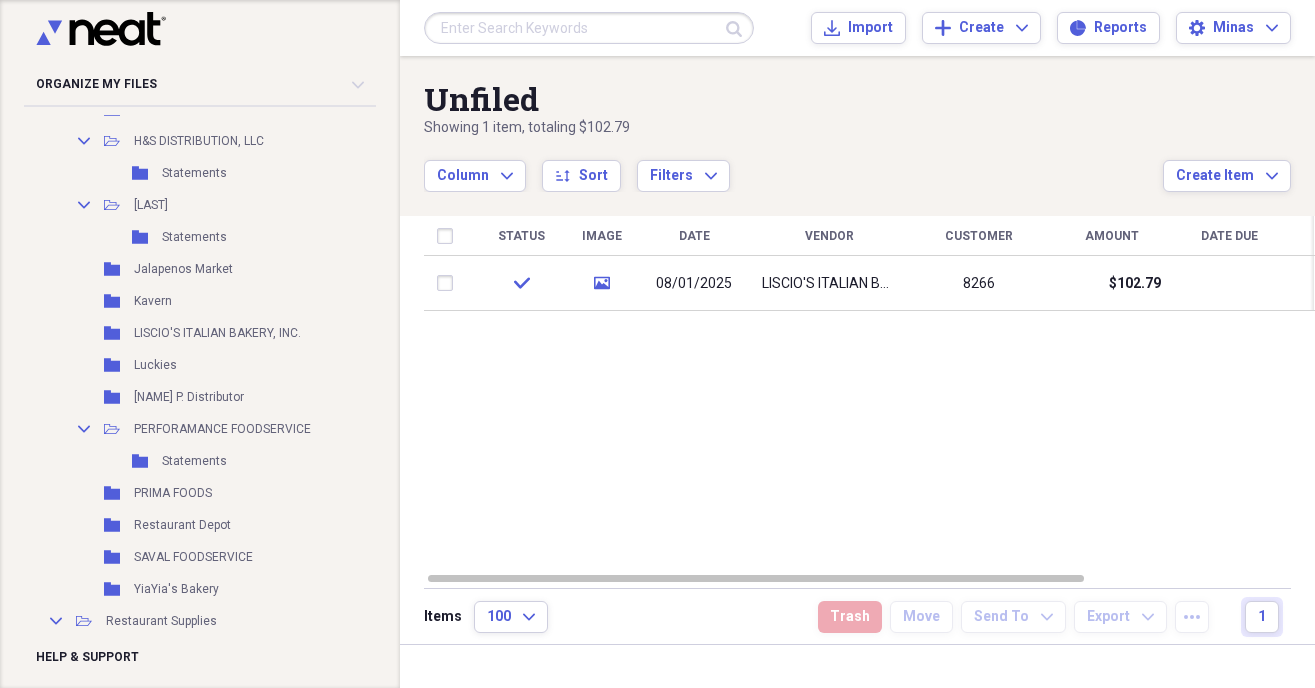 drag, startPoint x: 804, startPoint y: 296, endPoint x: 835, endPoint y: 343, distance: 56.302753 